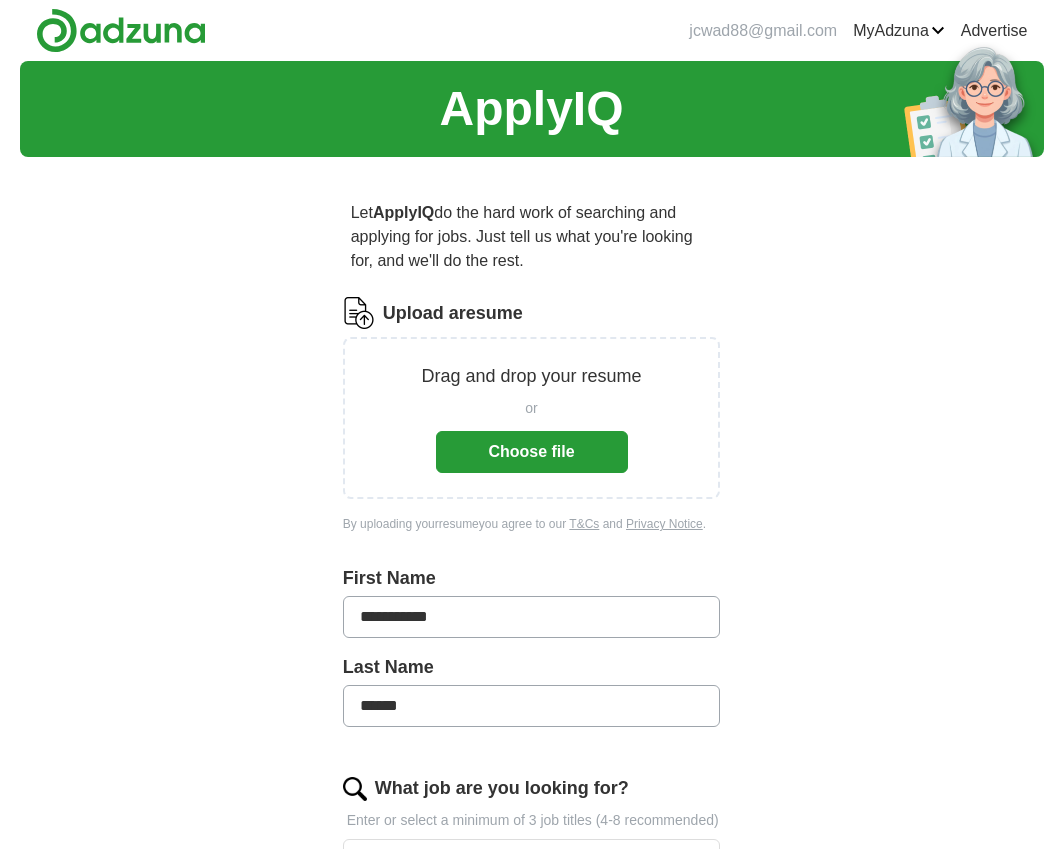 scroll, scrollTop: 0, scrollLeft: 0, axis: both 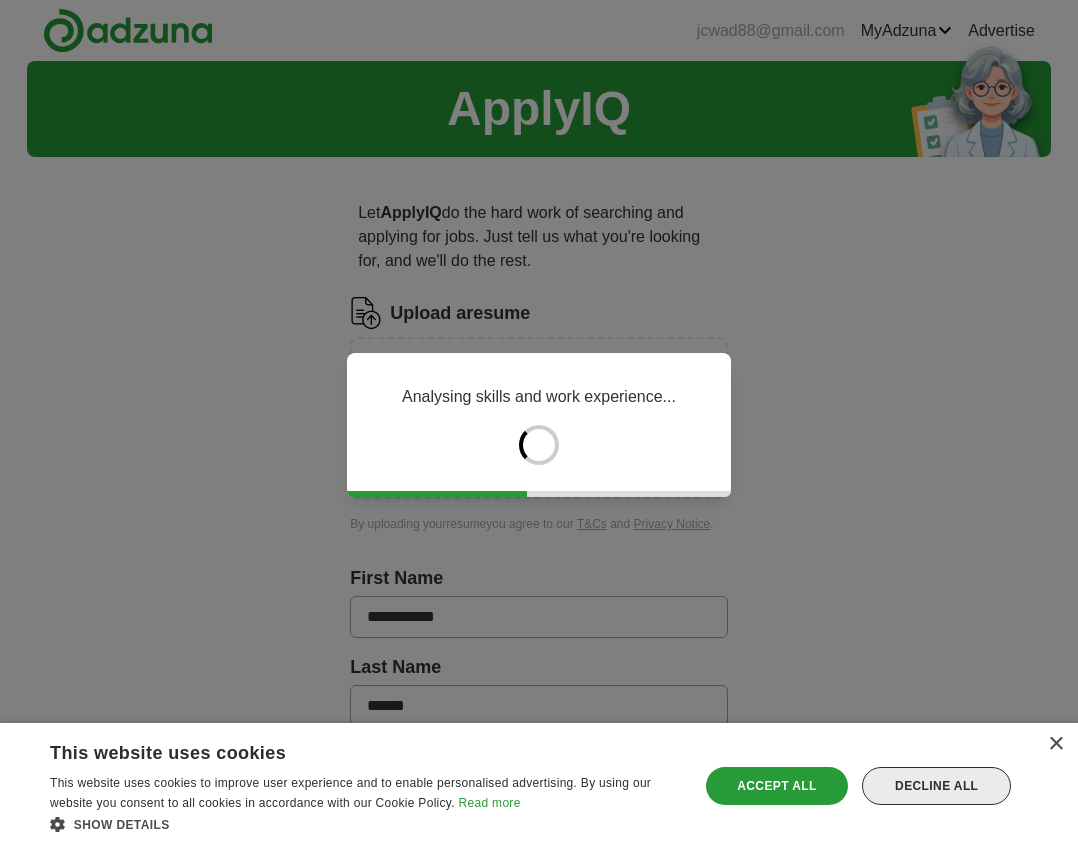 click on "Decline all" at bounding box center (936, 786) 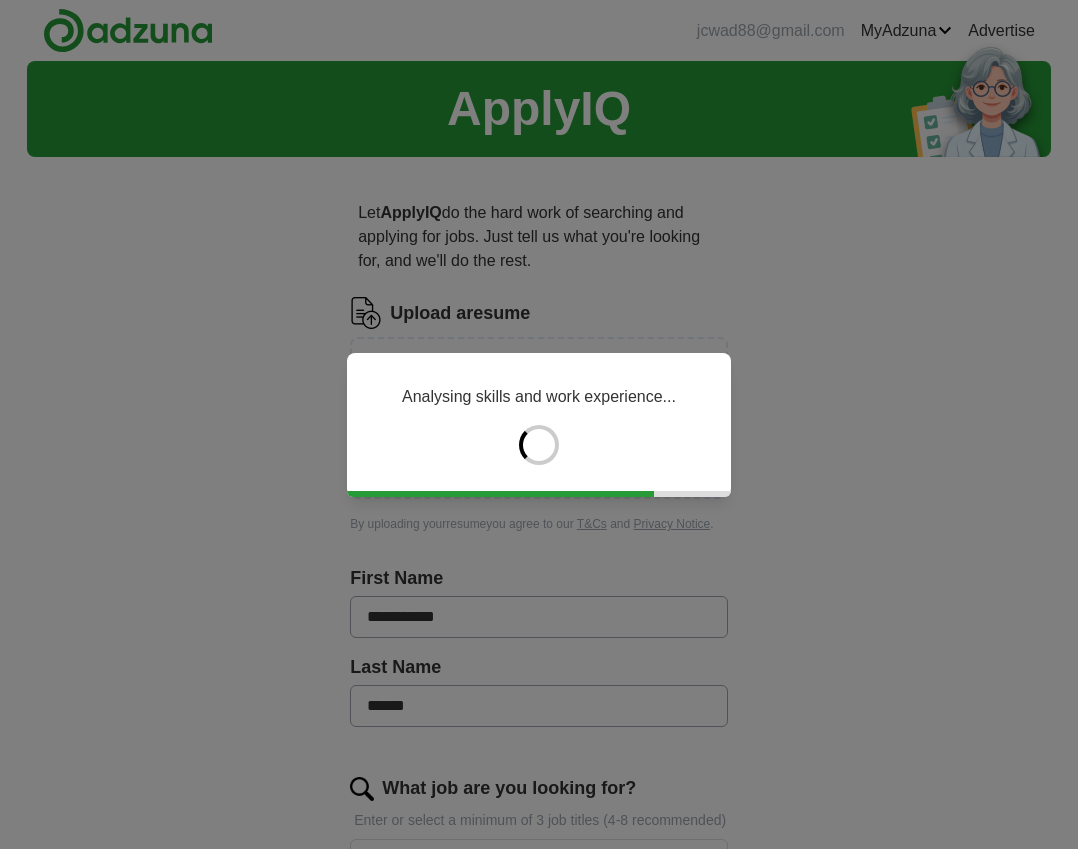 click on "Analysing skills and work experience..." at bounding box center [539, 424] 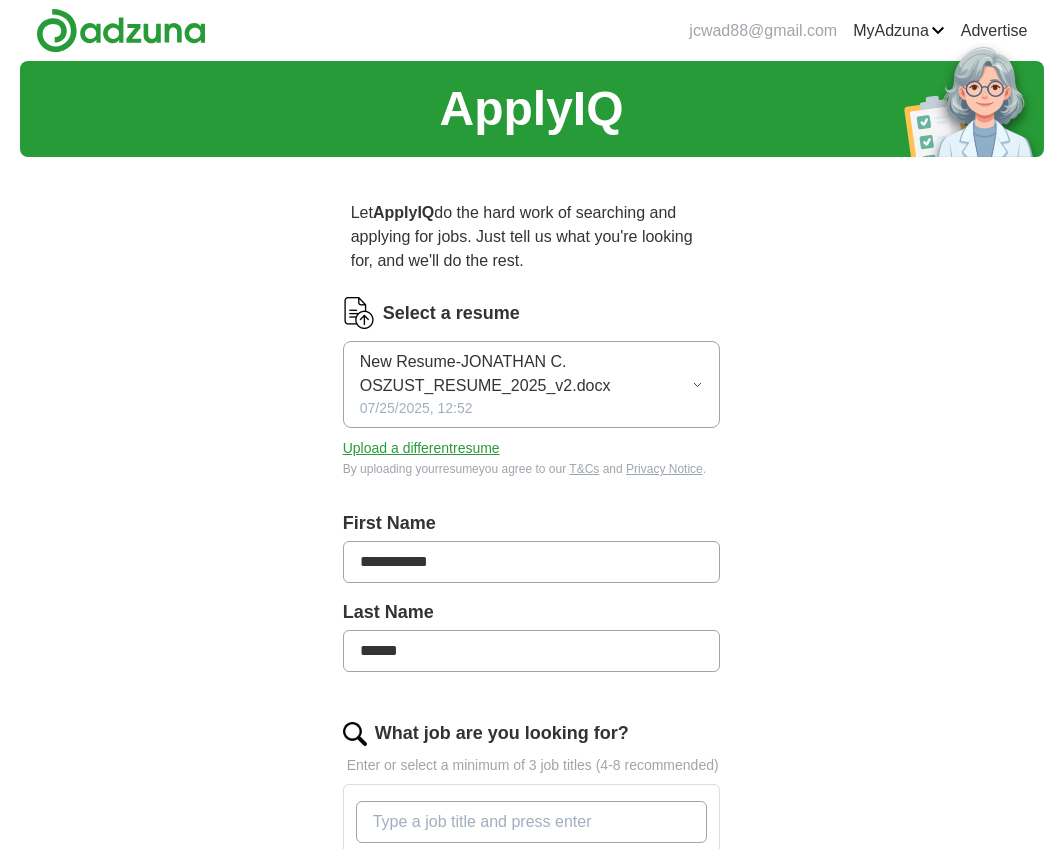 click on "Upload a different  resume" at bounding box center (421, 448) 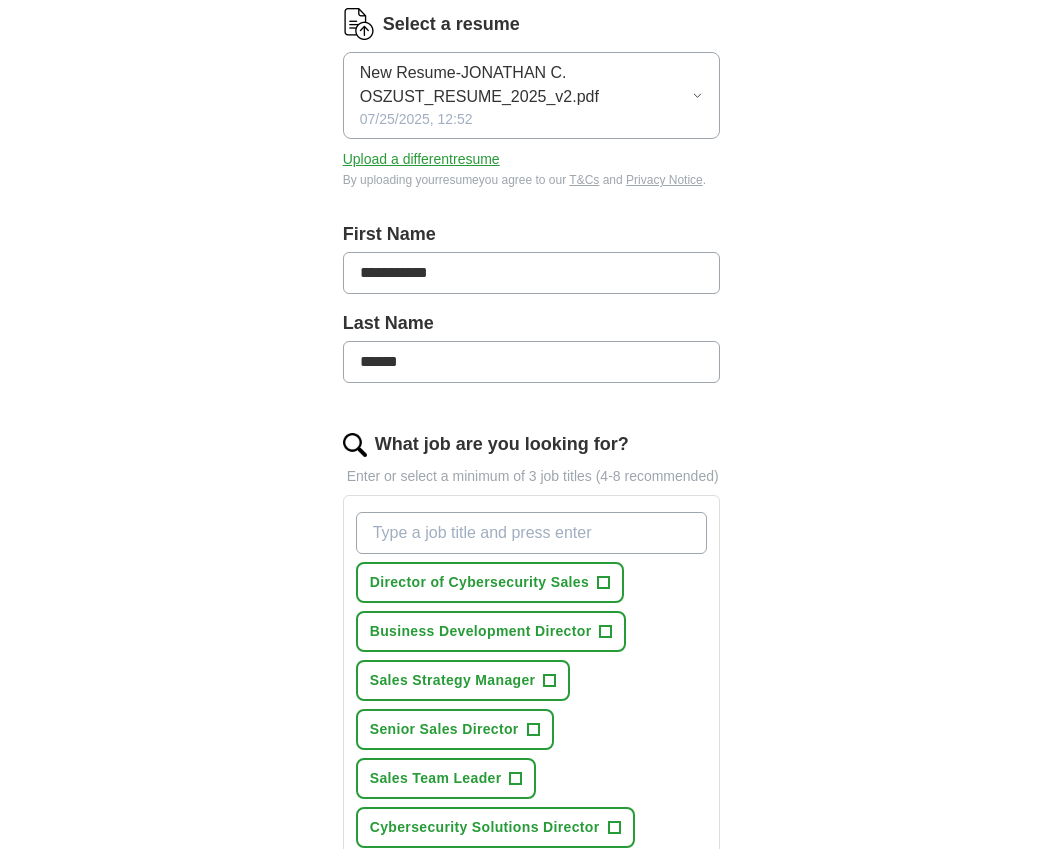 scroll, scrollTop: 300, scrollLeft: 0, axis: vertical 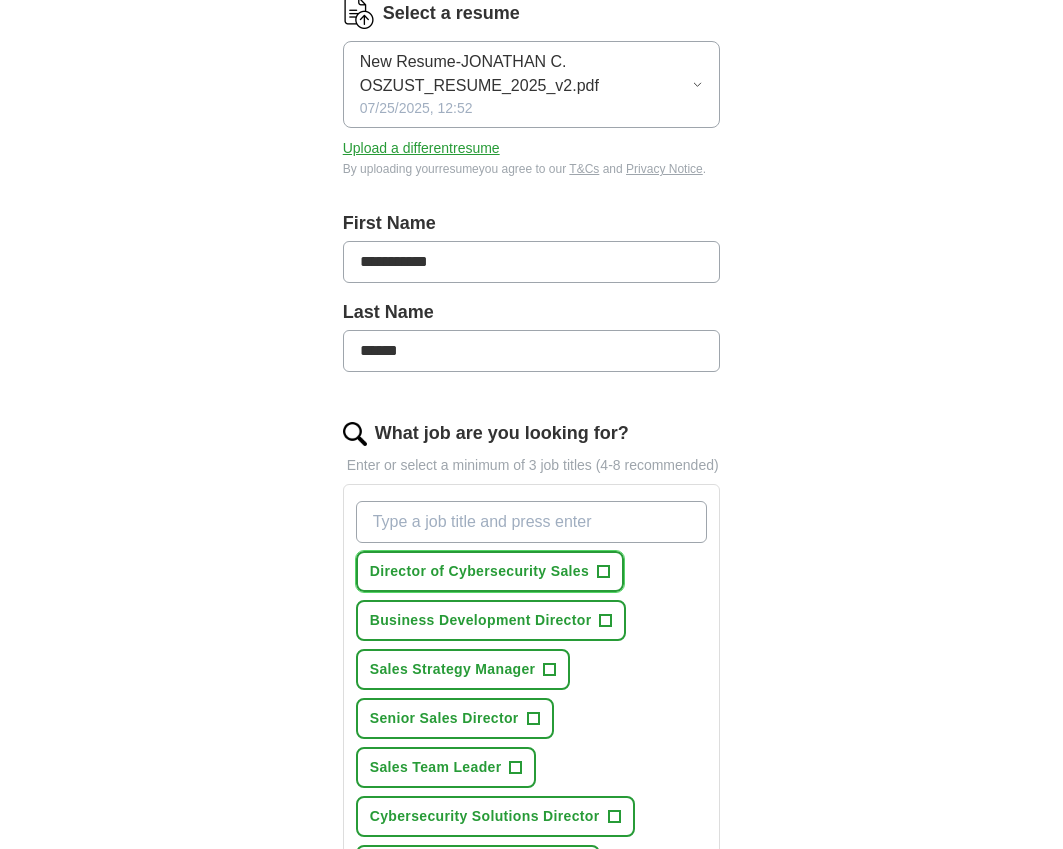 click on "+" at bounding box center (604, 572) 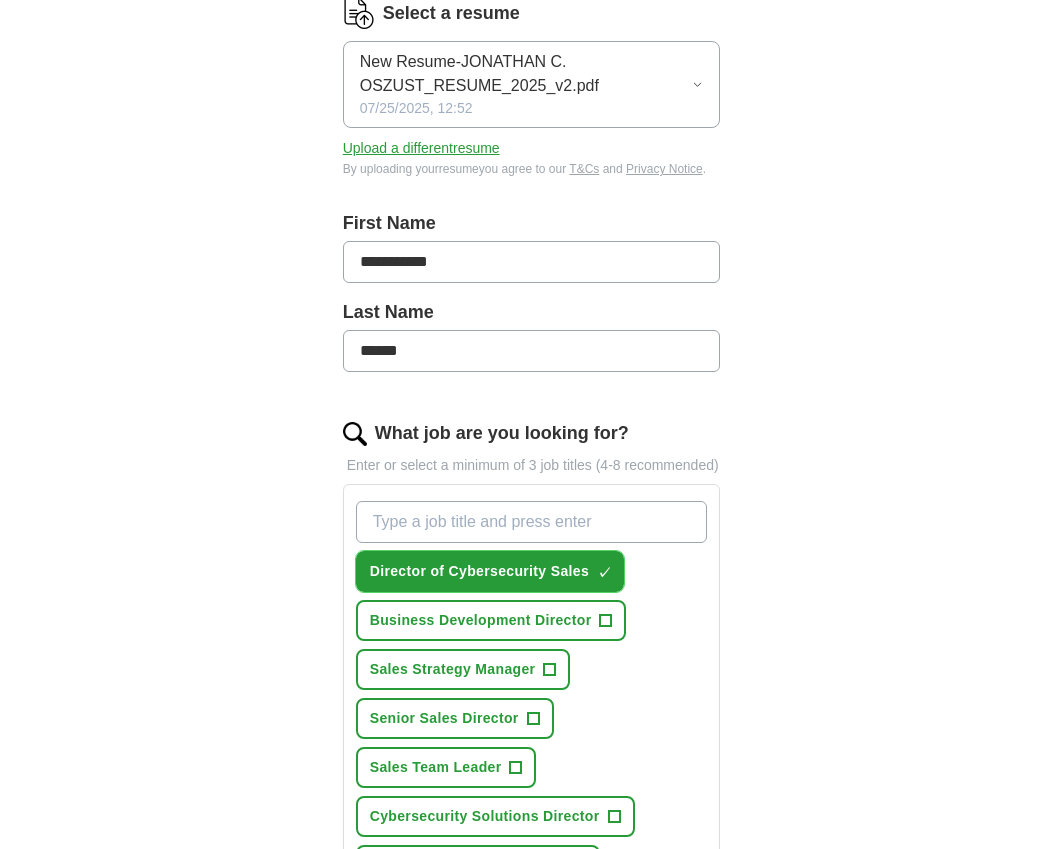 scroll, scrollTop: 400, scrollLeft: 0, axis: vertical 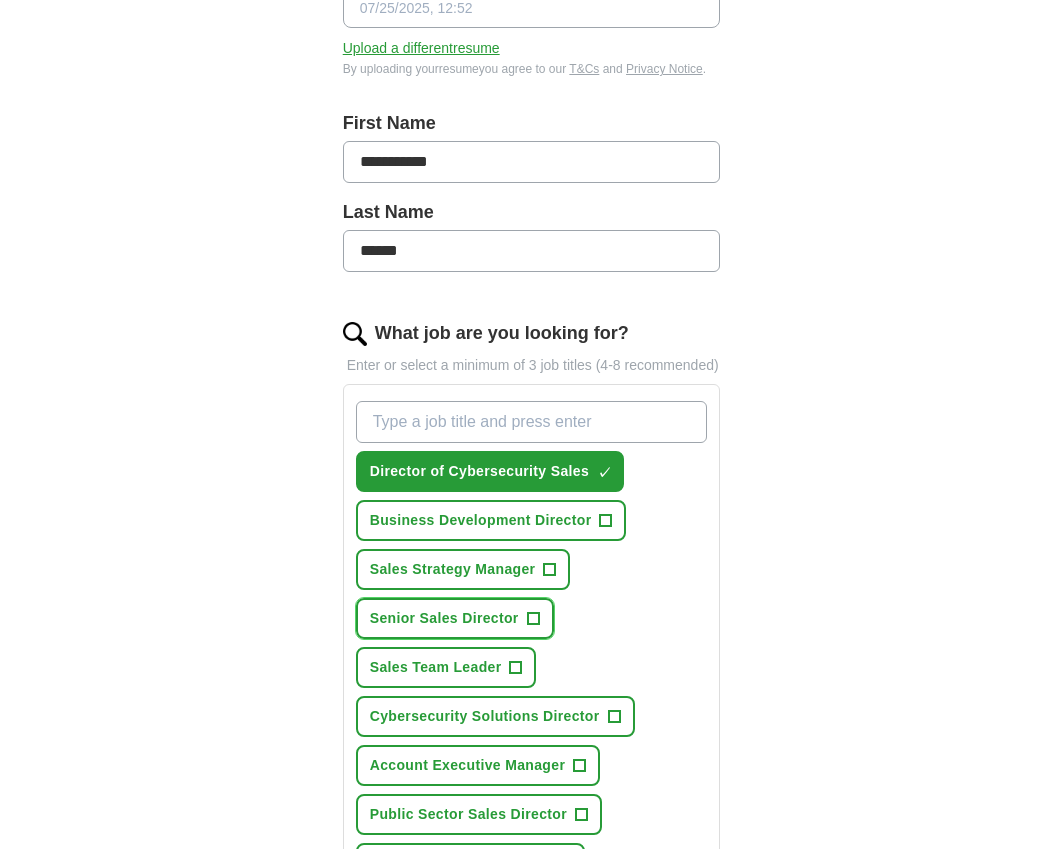 click on "+" at bounding box center (533, 619) 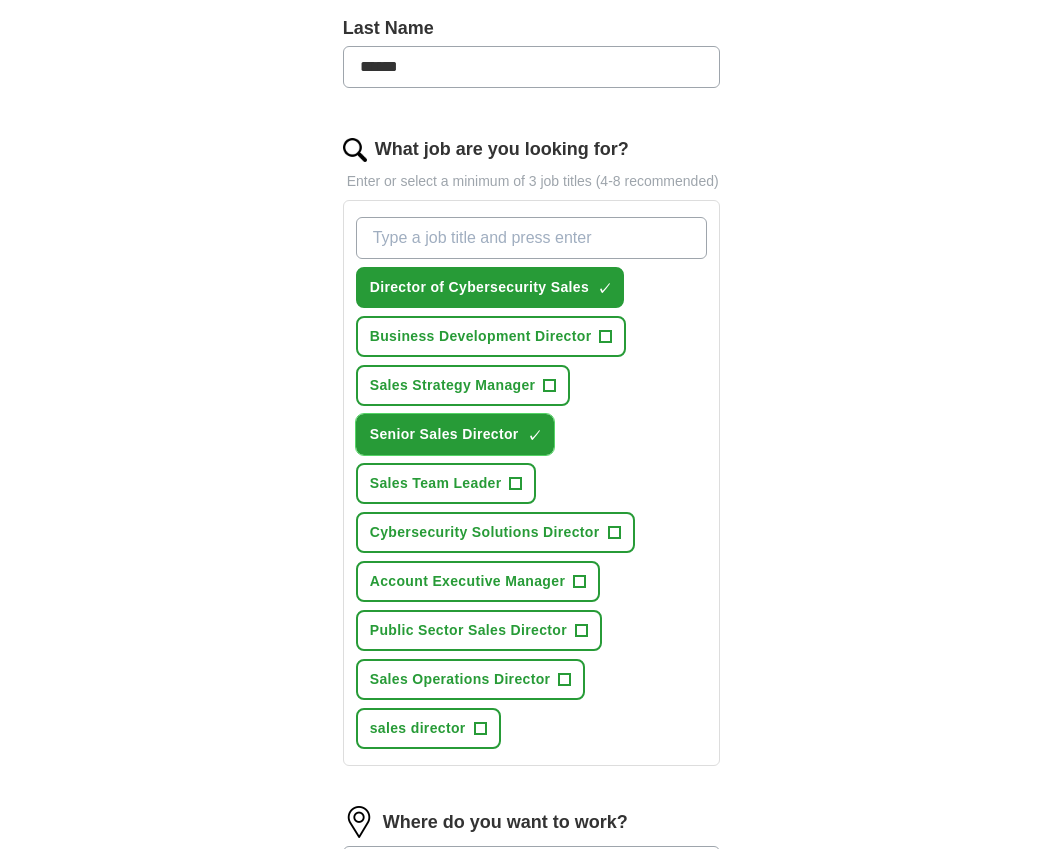 scroll, scrollTop: 600, scrollLeft: 0, axis: vertical 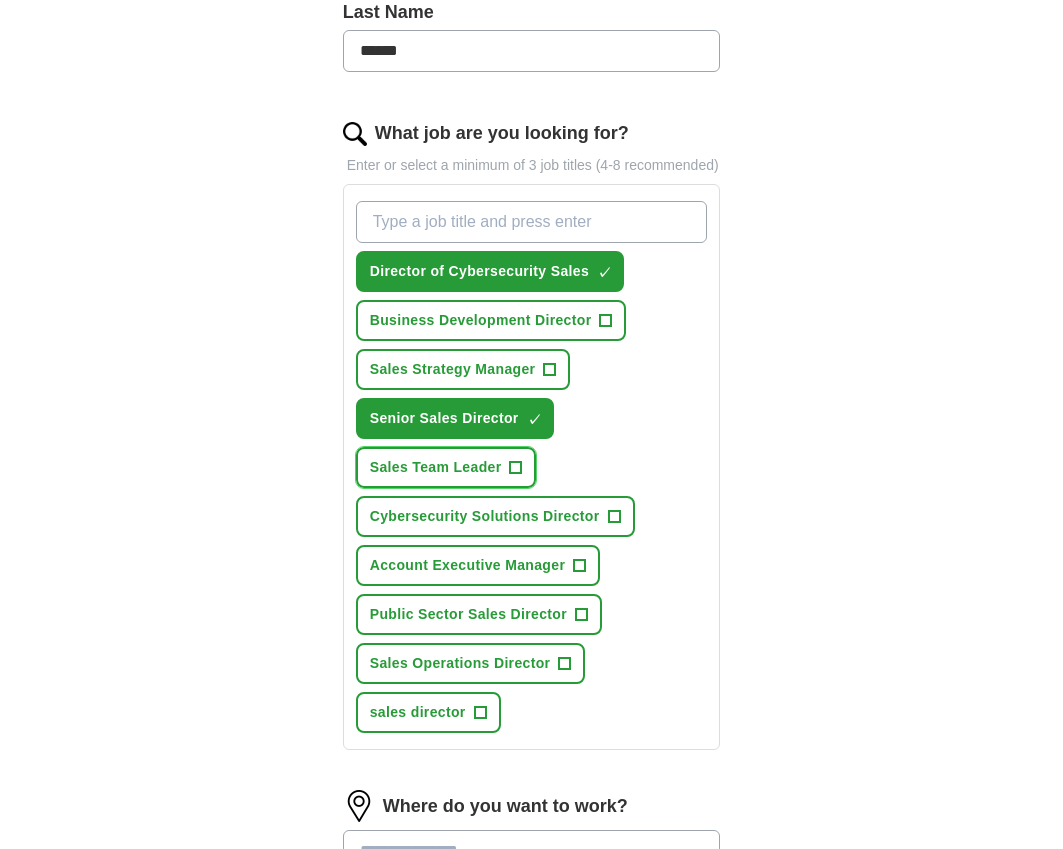 click on "+" at bounding box center (516, 468) 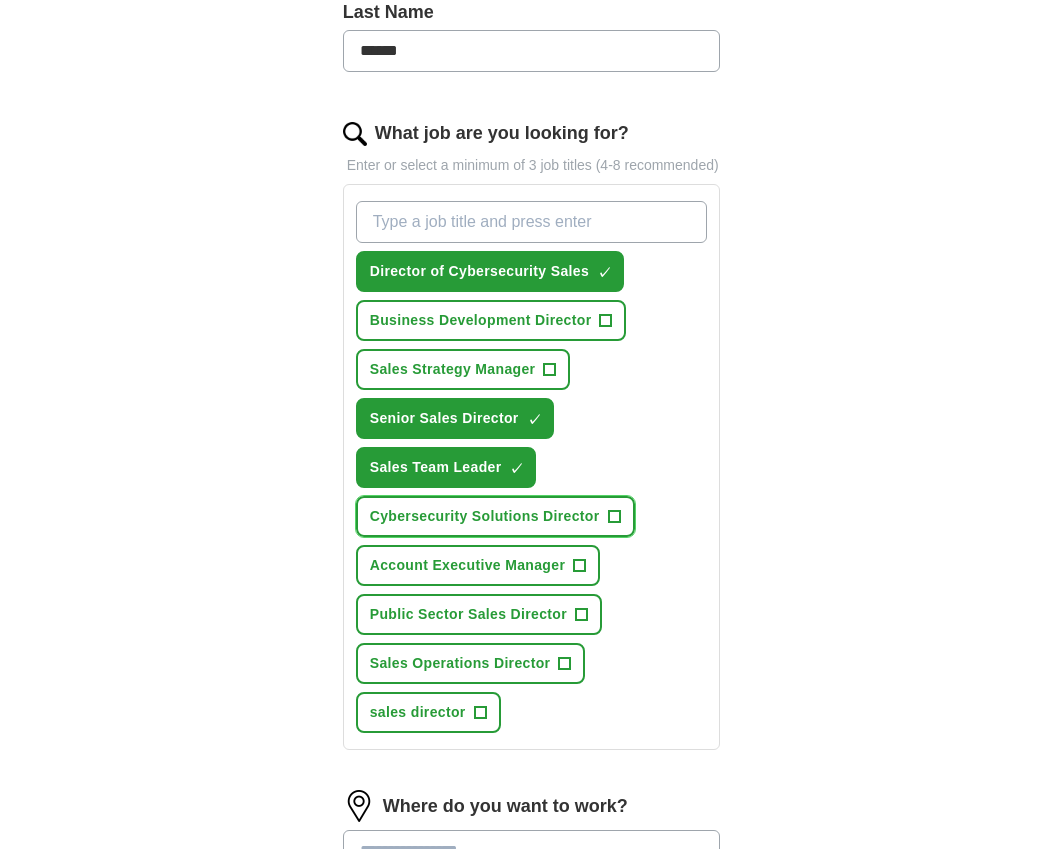 click on "+" at bounding box center [614, 517] 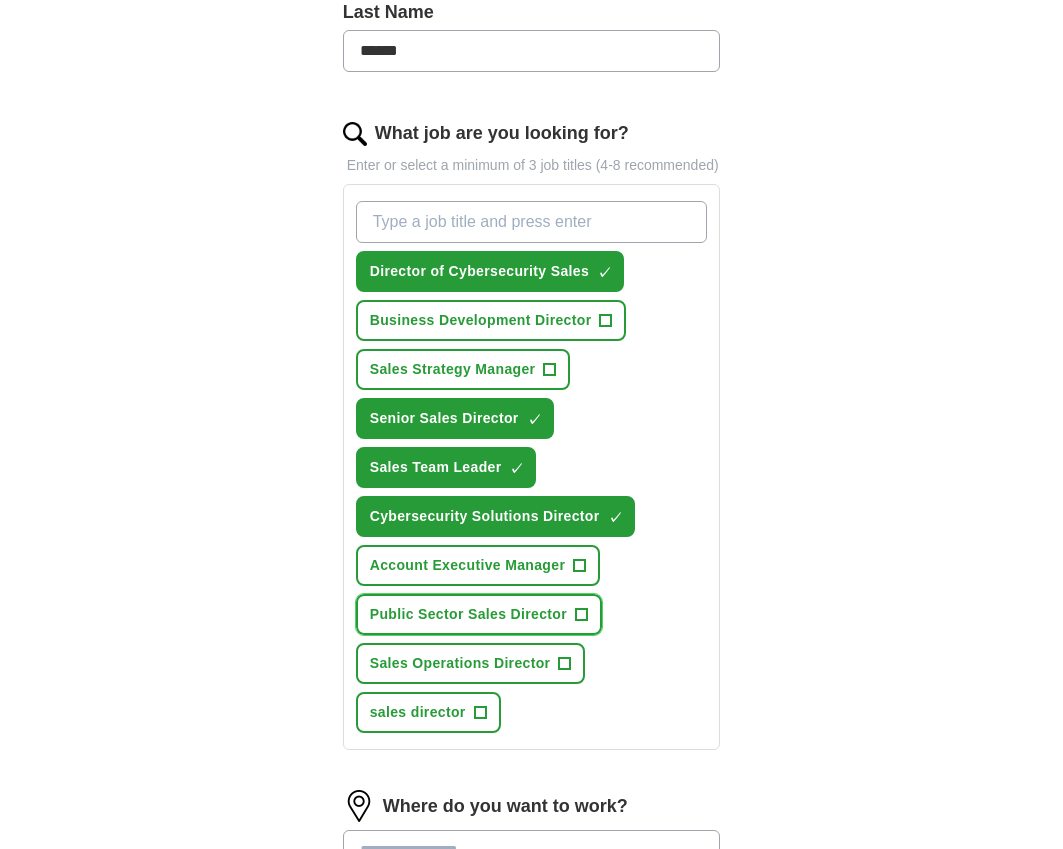 click on "Public Sector Sales Director + [NATIONALITY]" at bounding box center (479, 614) 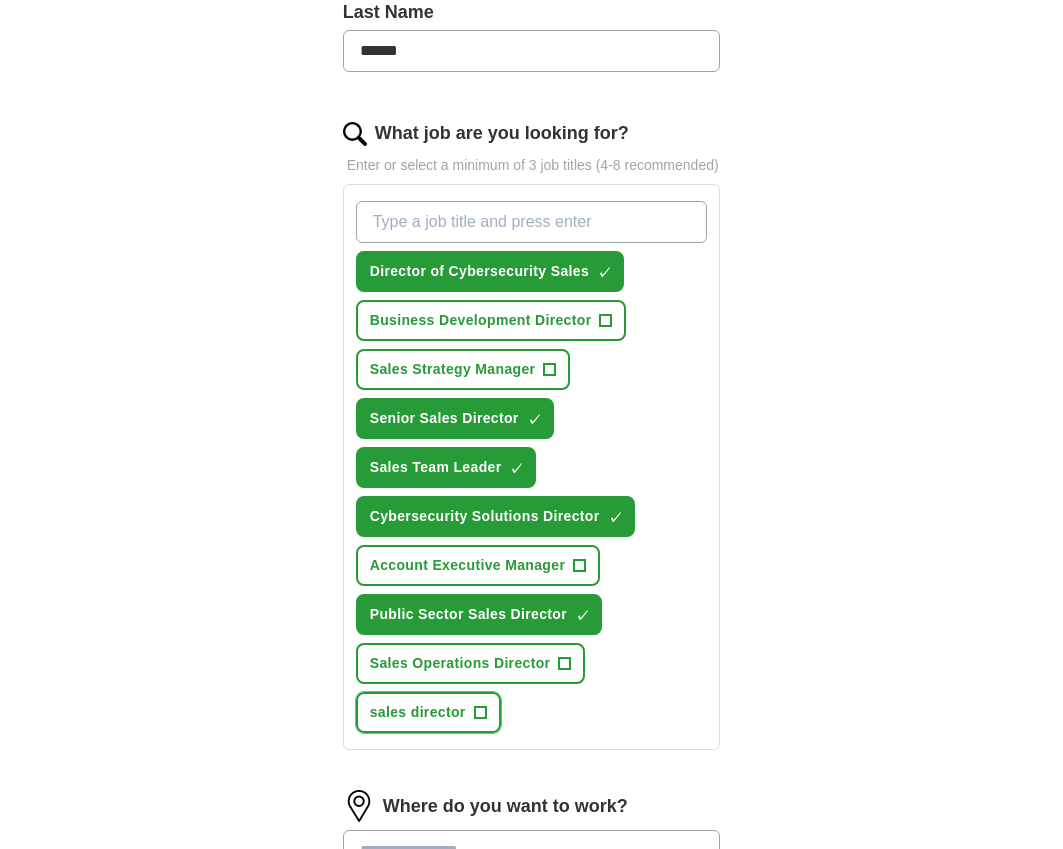 click on "sales director +" at bounding box center (428, 712) 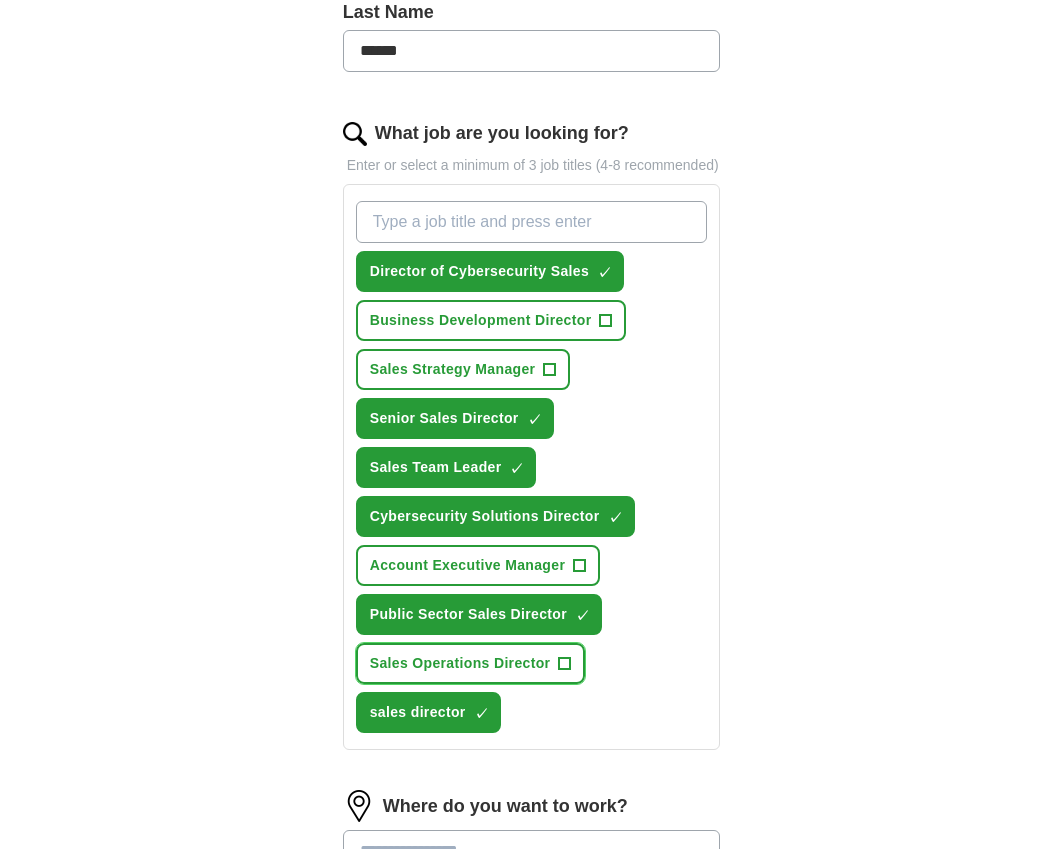 click on "+" at bounding box center [565, 664] 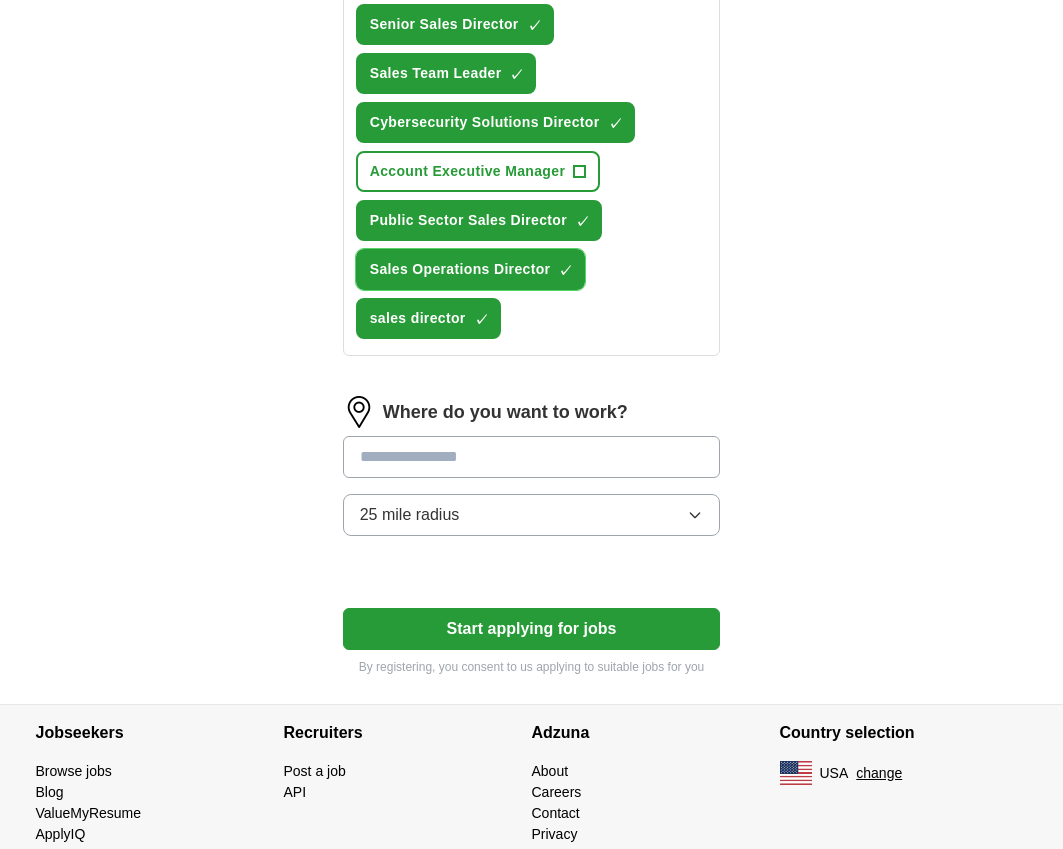 scroll, scrollTop: 1000, scrollLeft: 0, axis: vertical 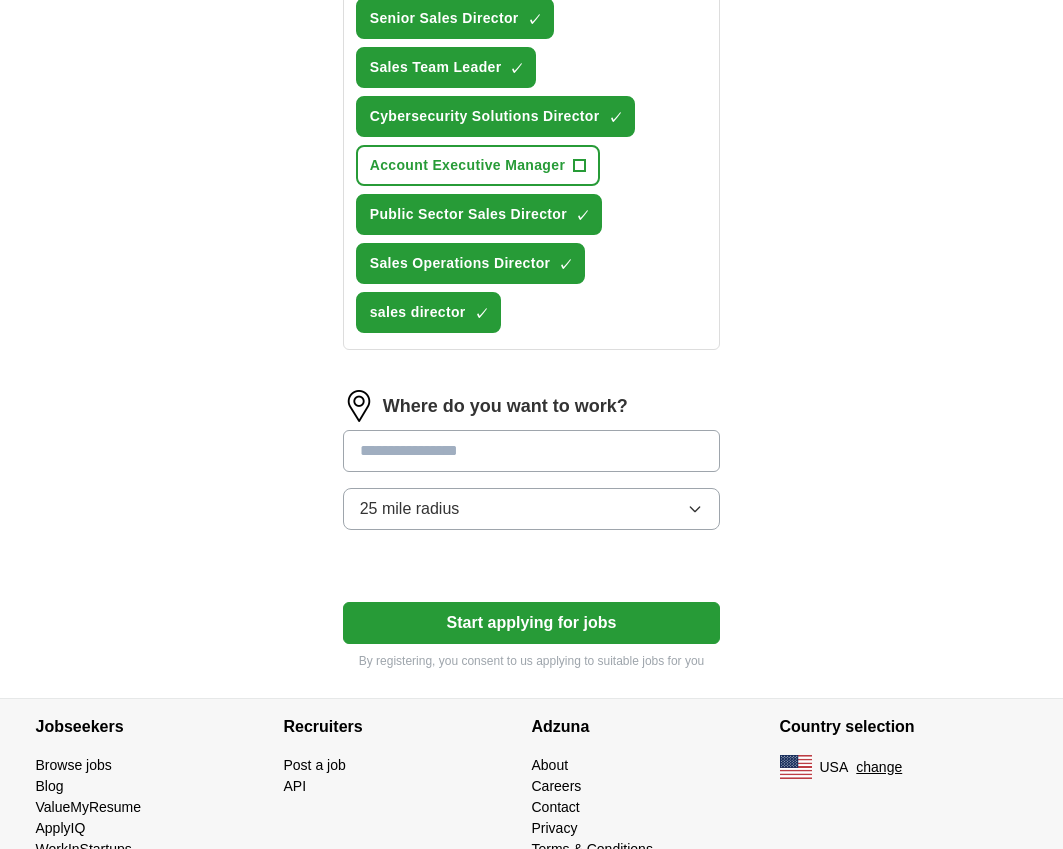 click at bounding box center [532, 451] 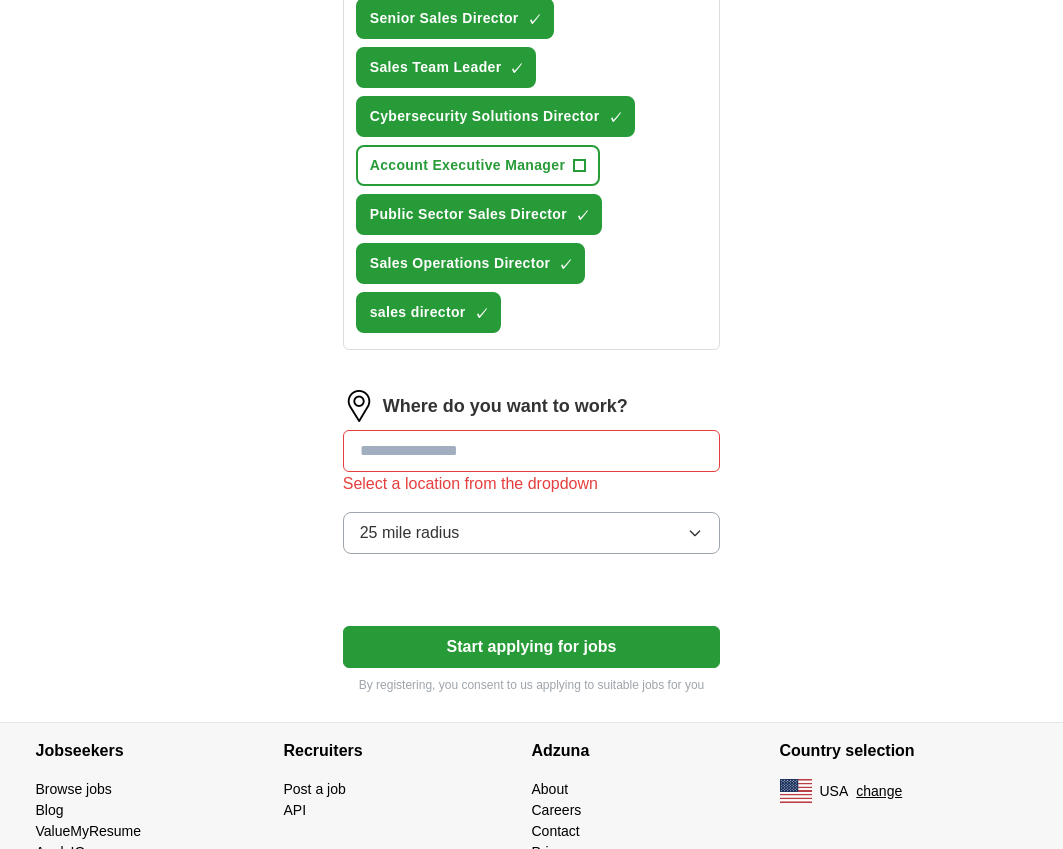 click on "Where do you want to work? Select a location from the dropdown 25 mile radius" at bounding box center (532, 480) 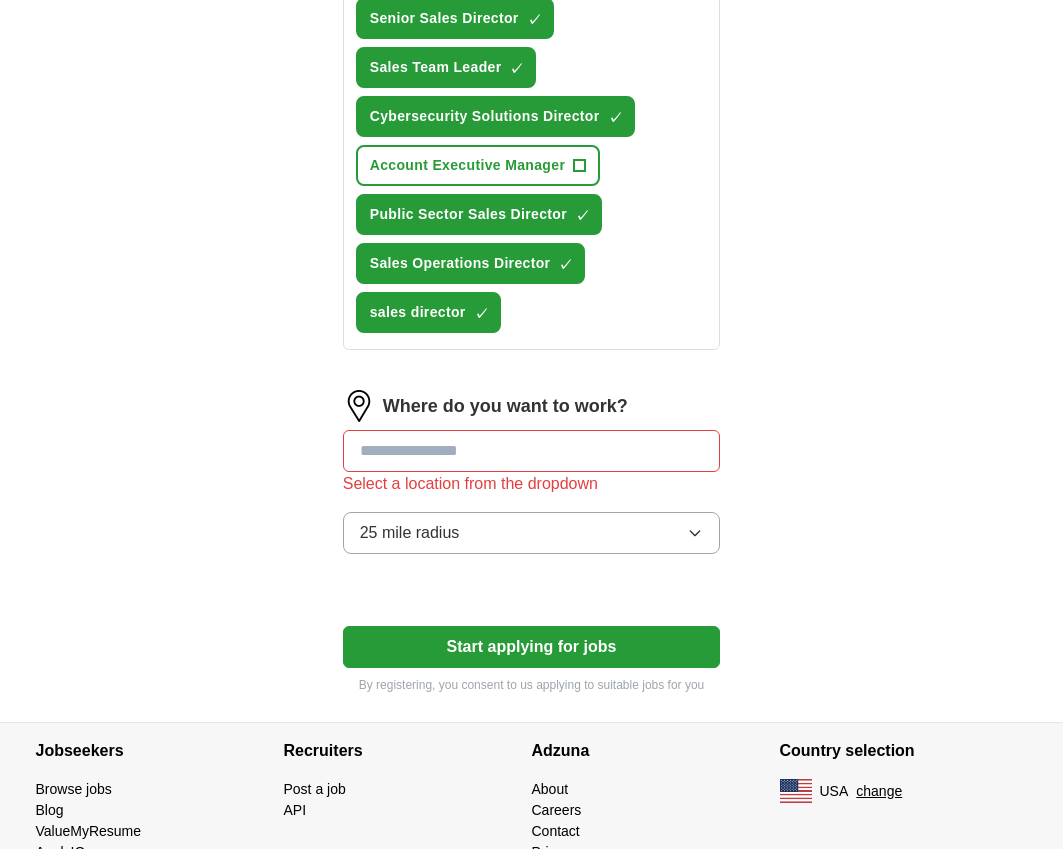 click at bounding box center [532, 451] 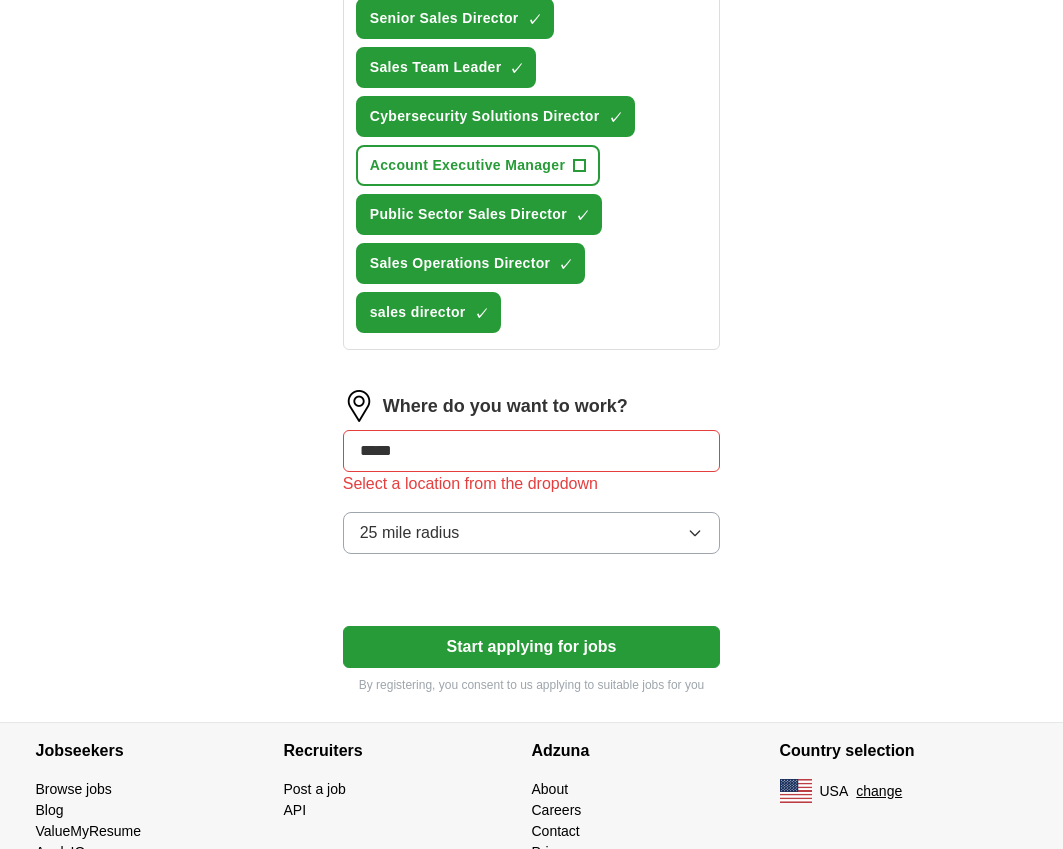 click on "**********" at bounding box center [532, -109] 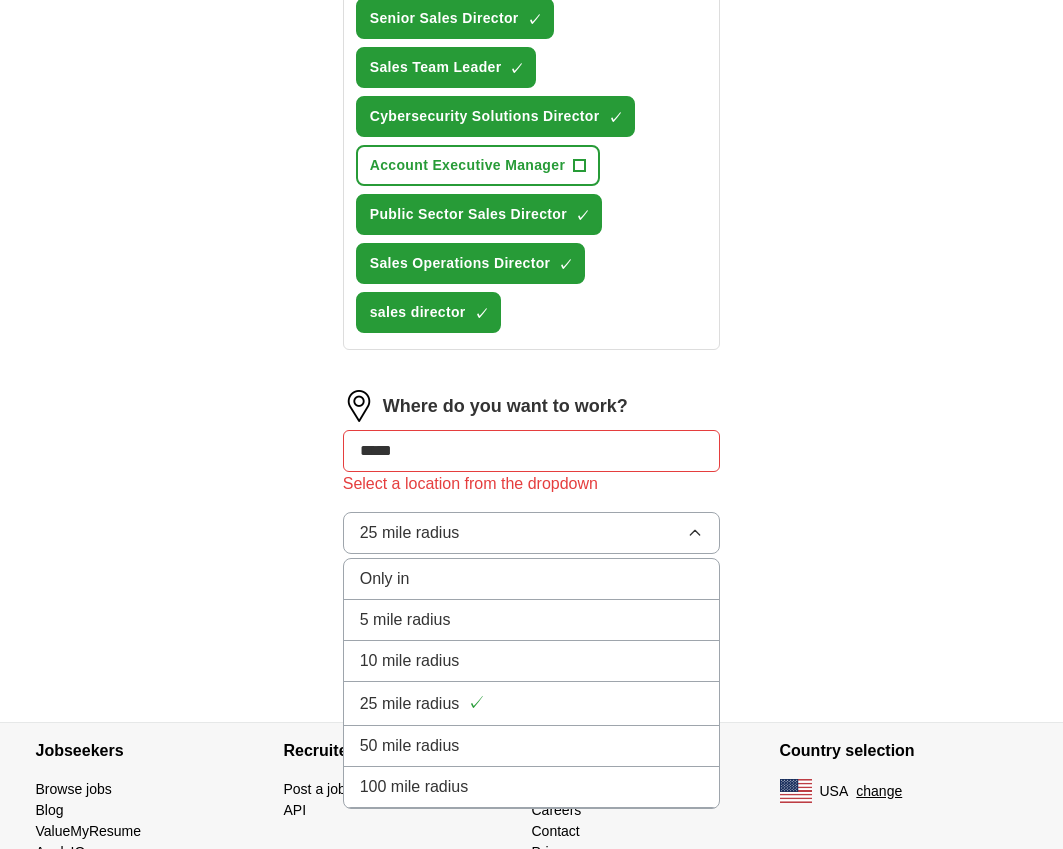 click on "50 mile radius" at bounding box center [532, 746] 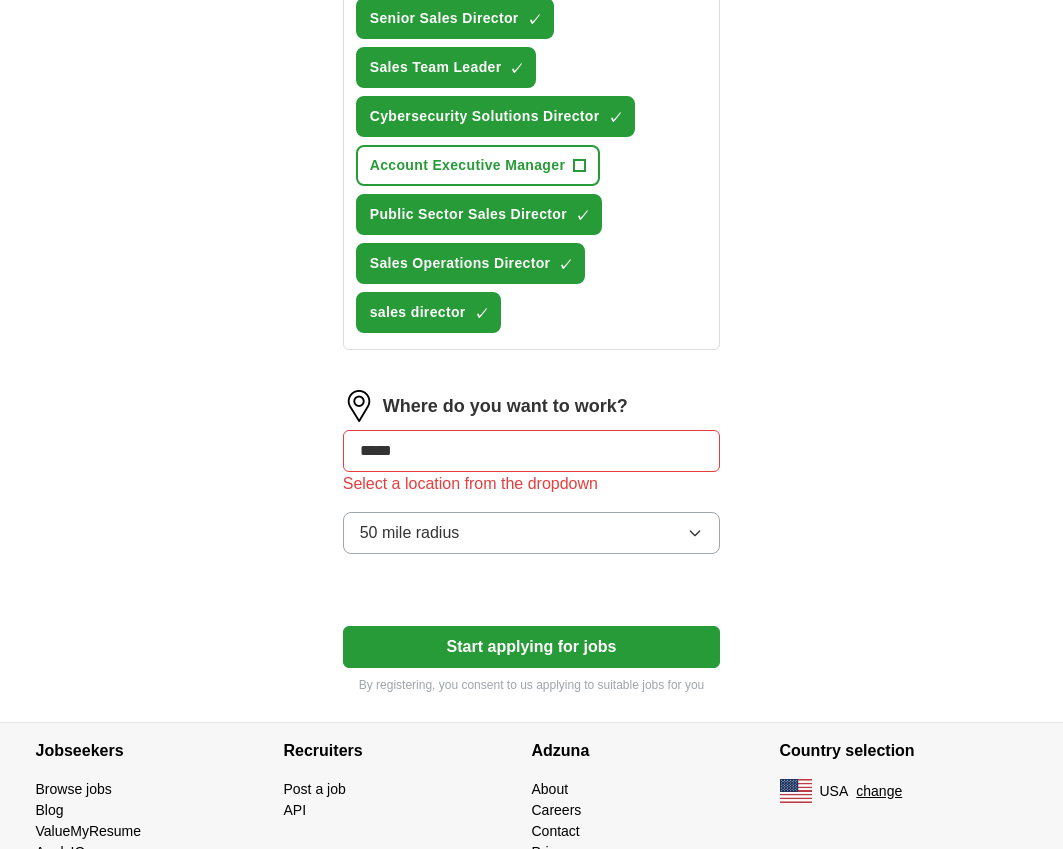 click on "Start applying for jobs" at bounding box center [532, 647] 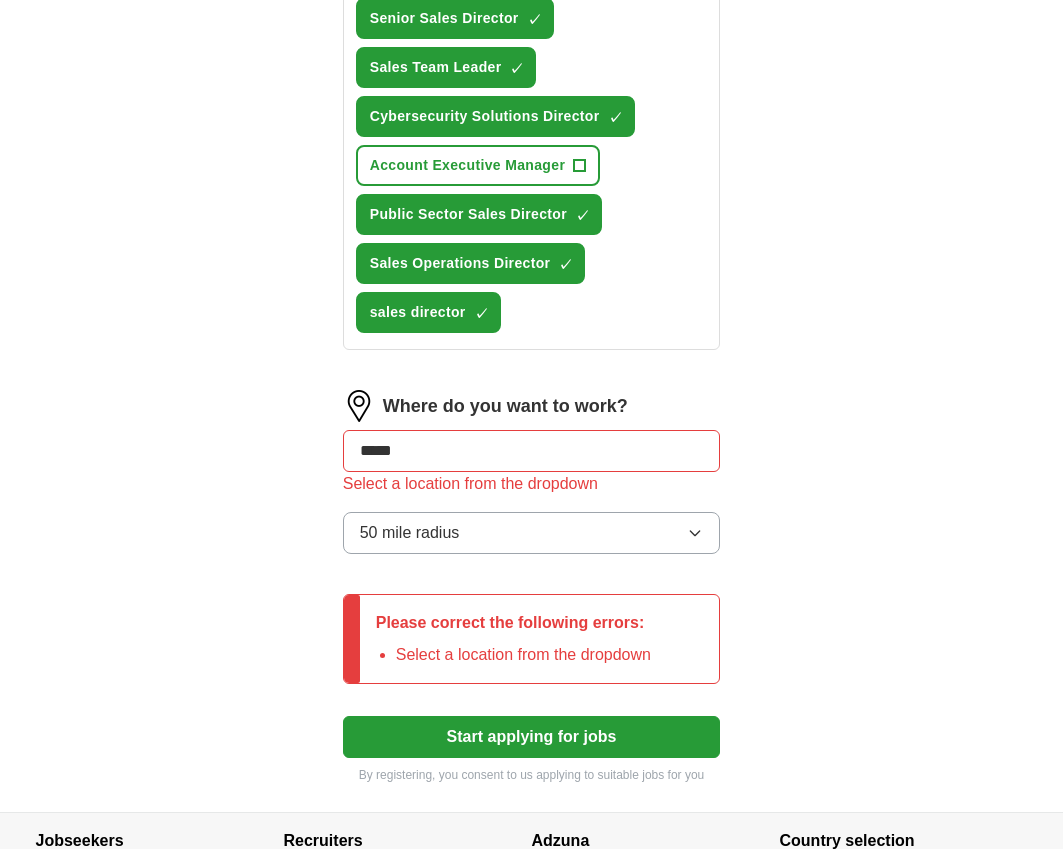 click on "*****" at bounding box center (532, 451) 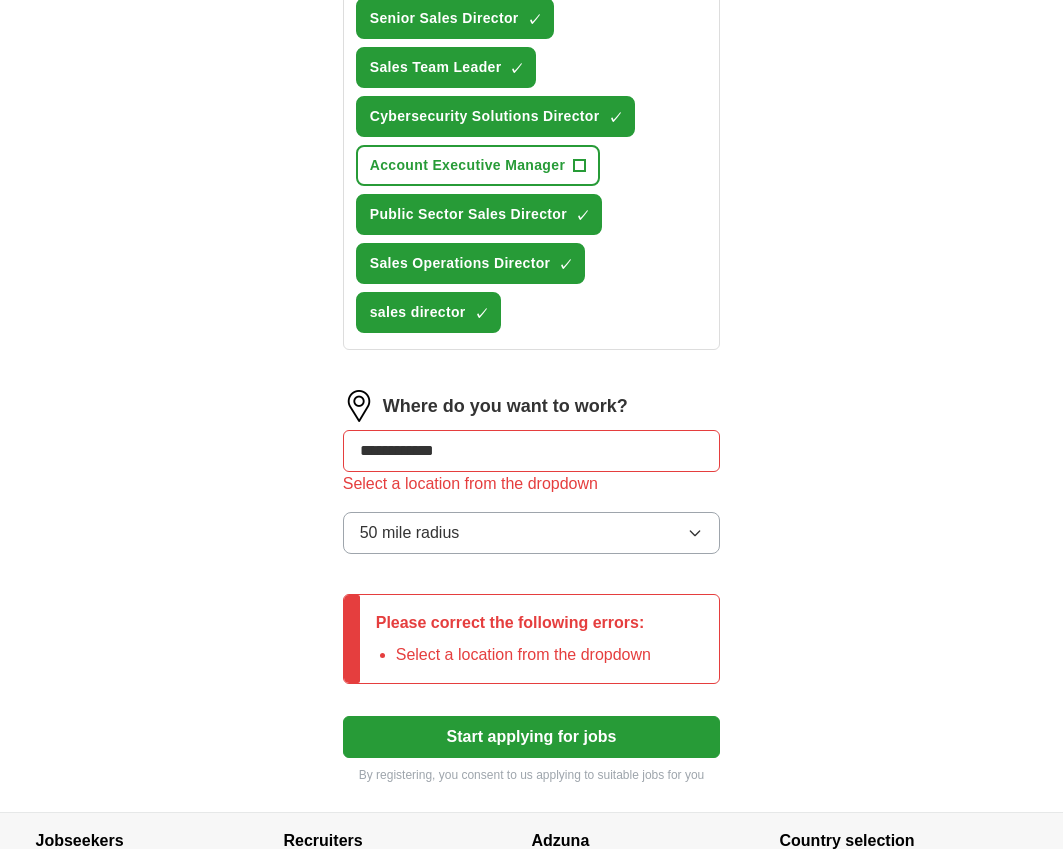 type on "**********" 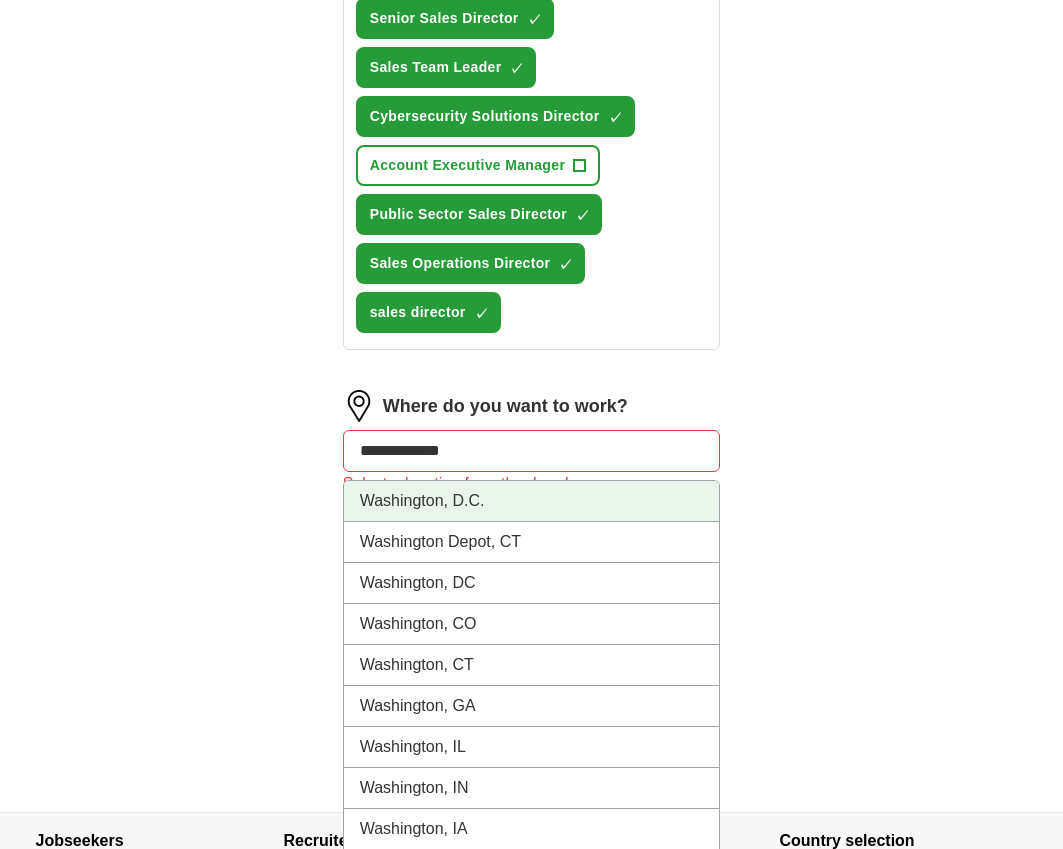 click on "Washington, D.C." at bounding box center [532, 501] 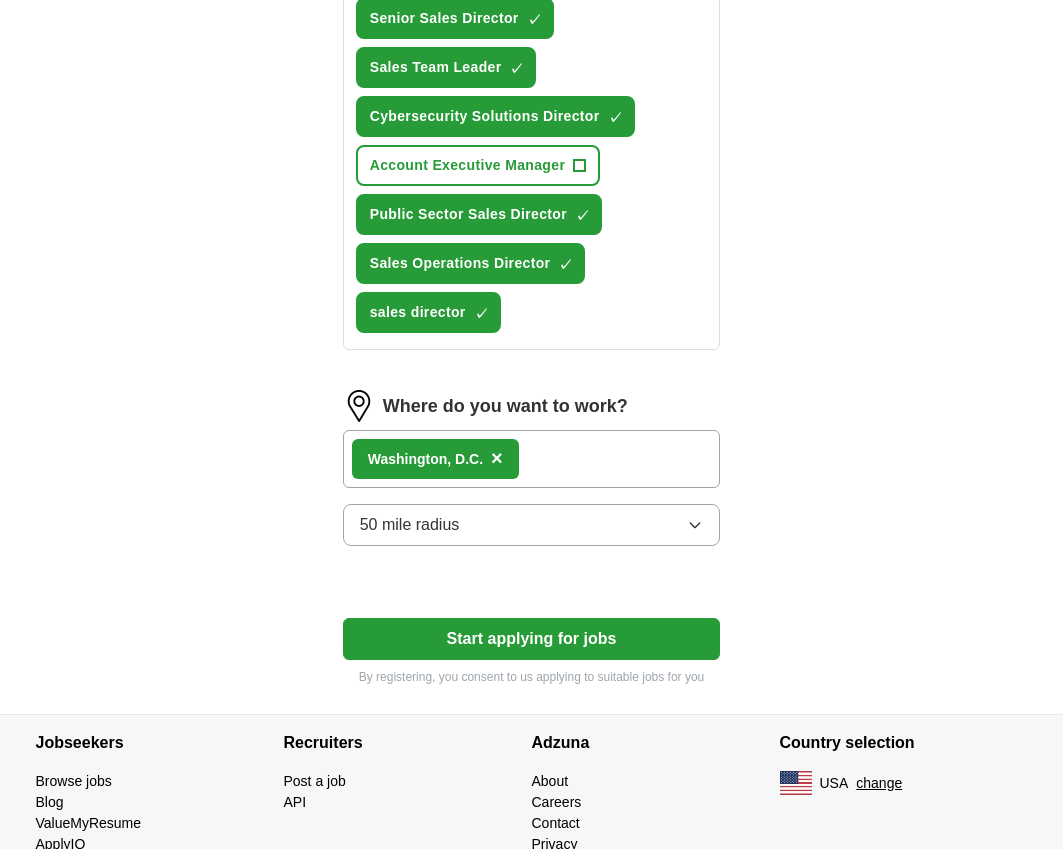 click on "Start applying for jobs" at bounding box center [532, 639] 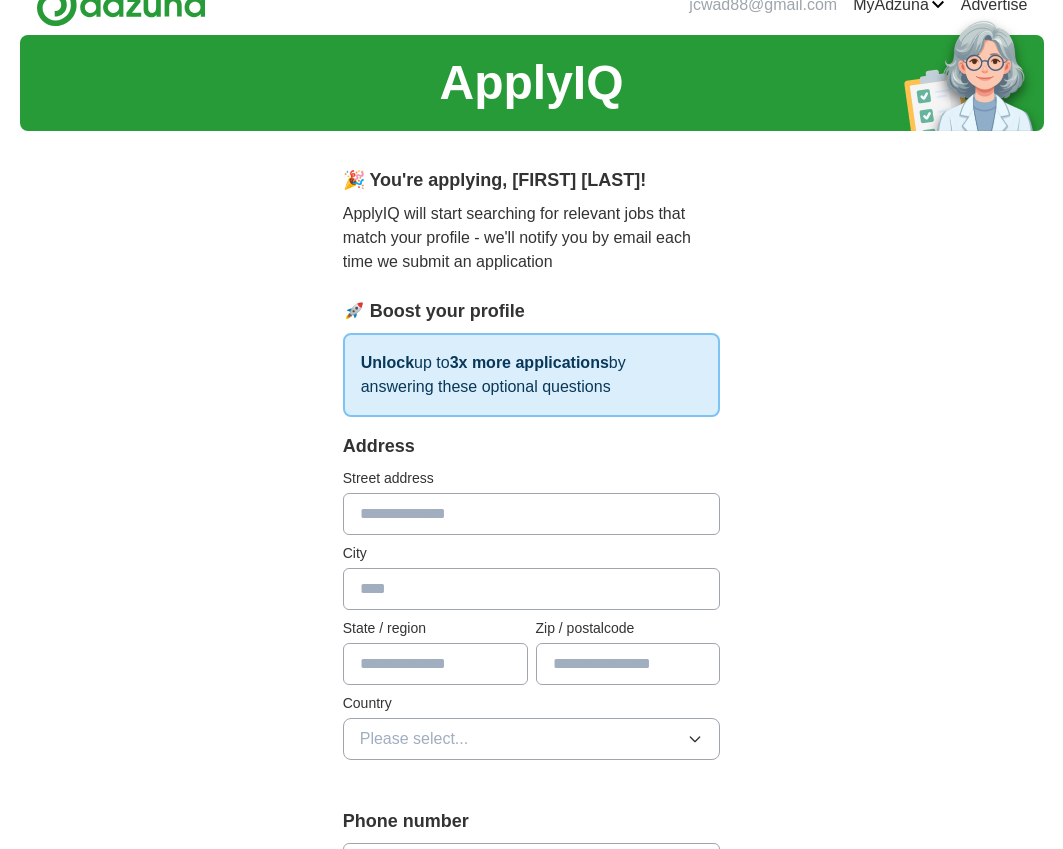 scroll, scrollTop: 0, scrollLeft: 0, axis: both 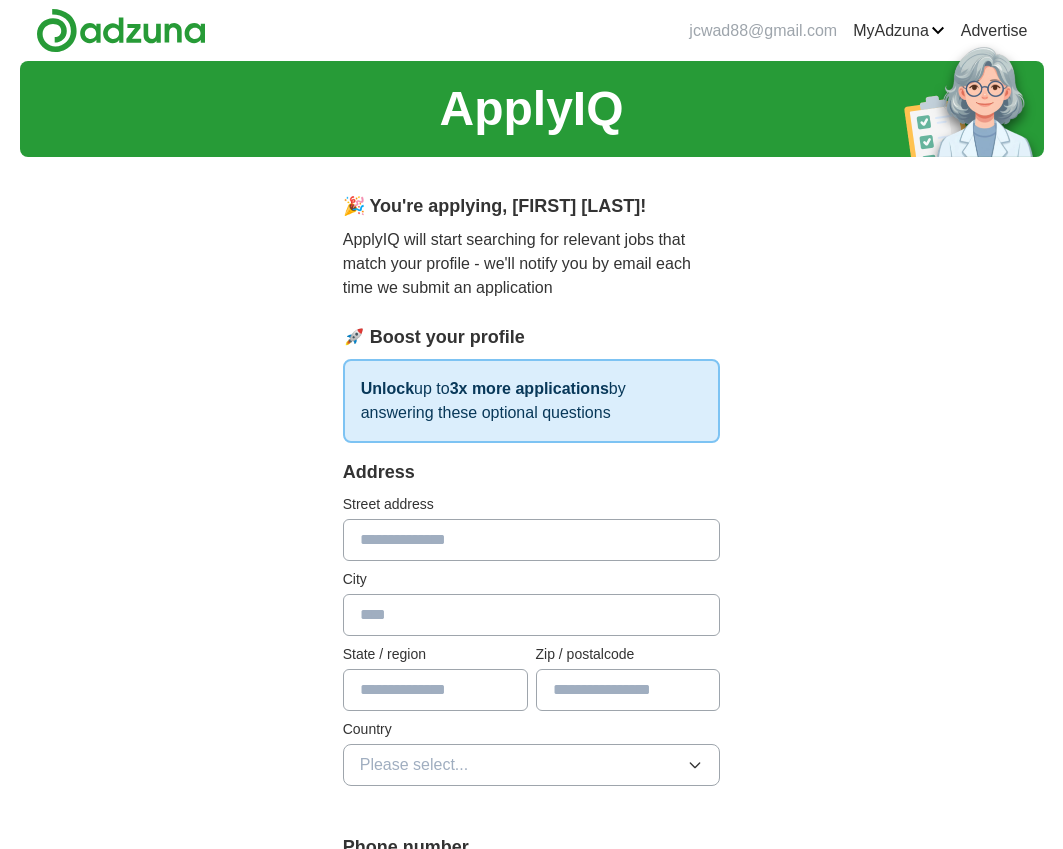 click on "Address Street address City State / region Zip / postalcode Country Please select..." at bounding box center (532, 634) 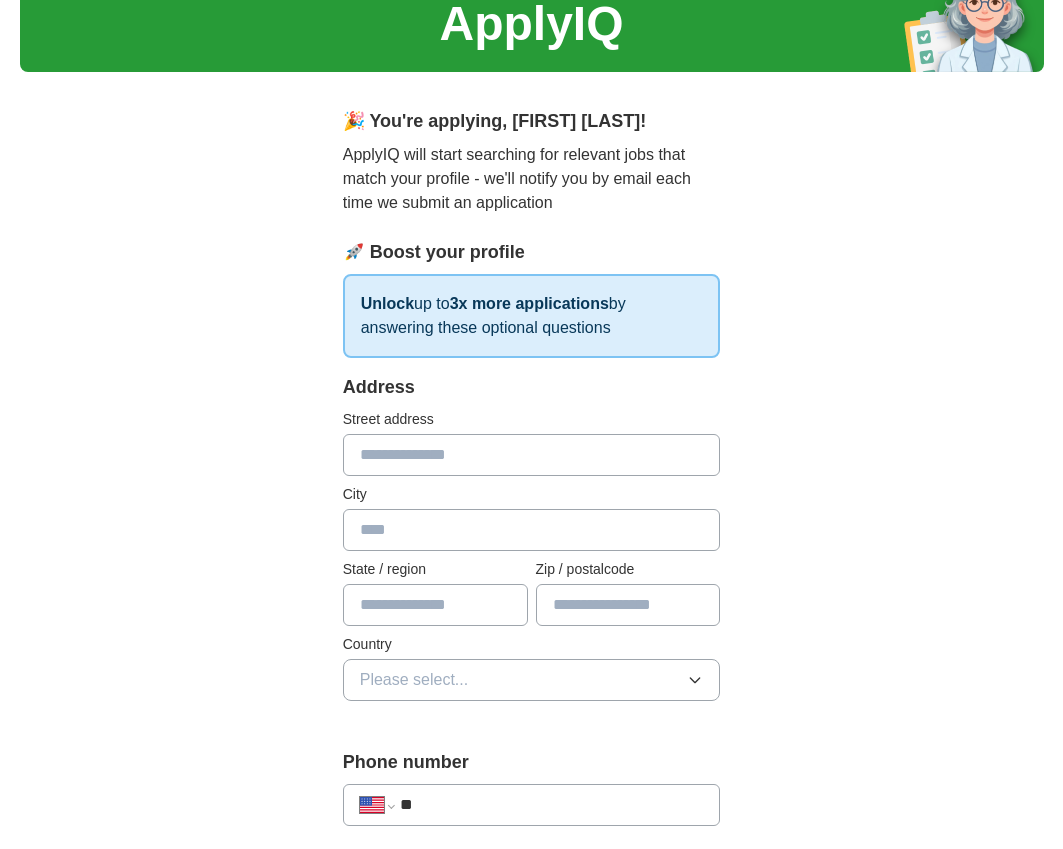 scroll, scrollTop: 300, scrollLeft: 0, axis: vertical 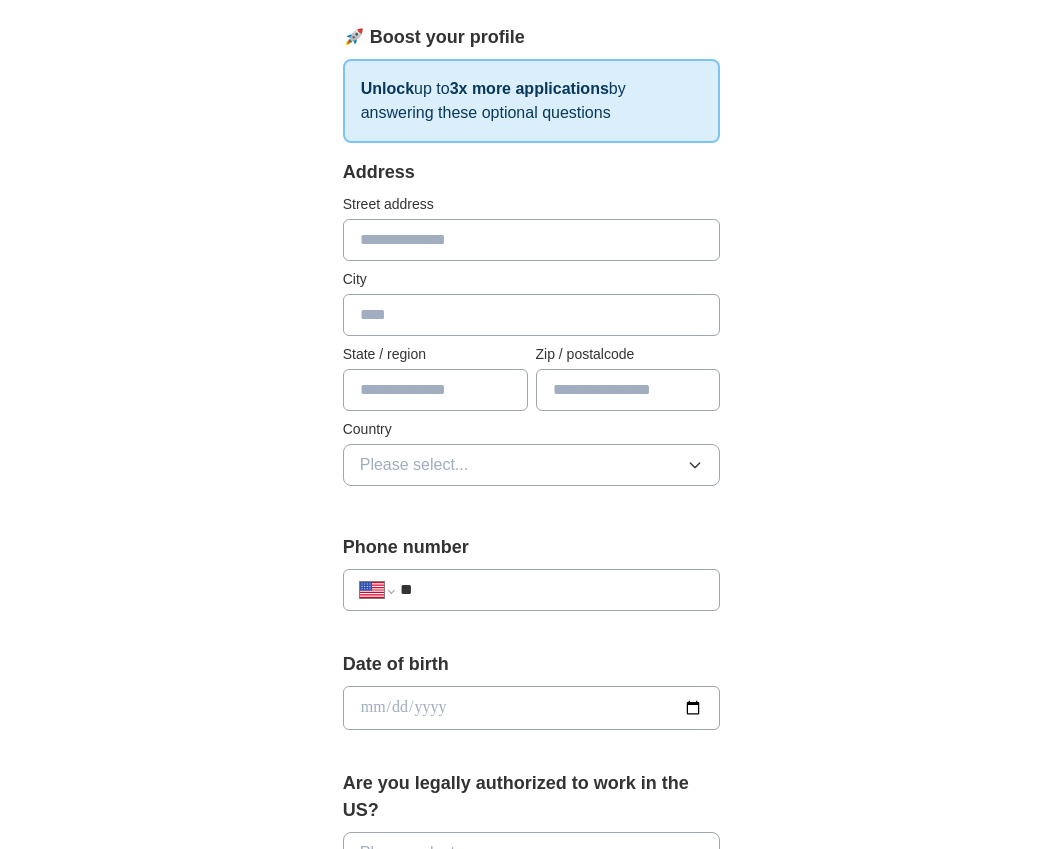 click at bounding box center (532, 240) 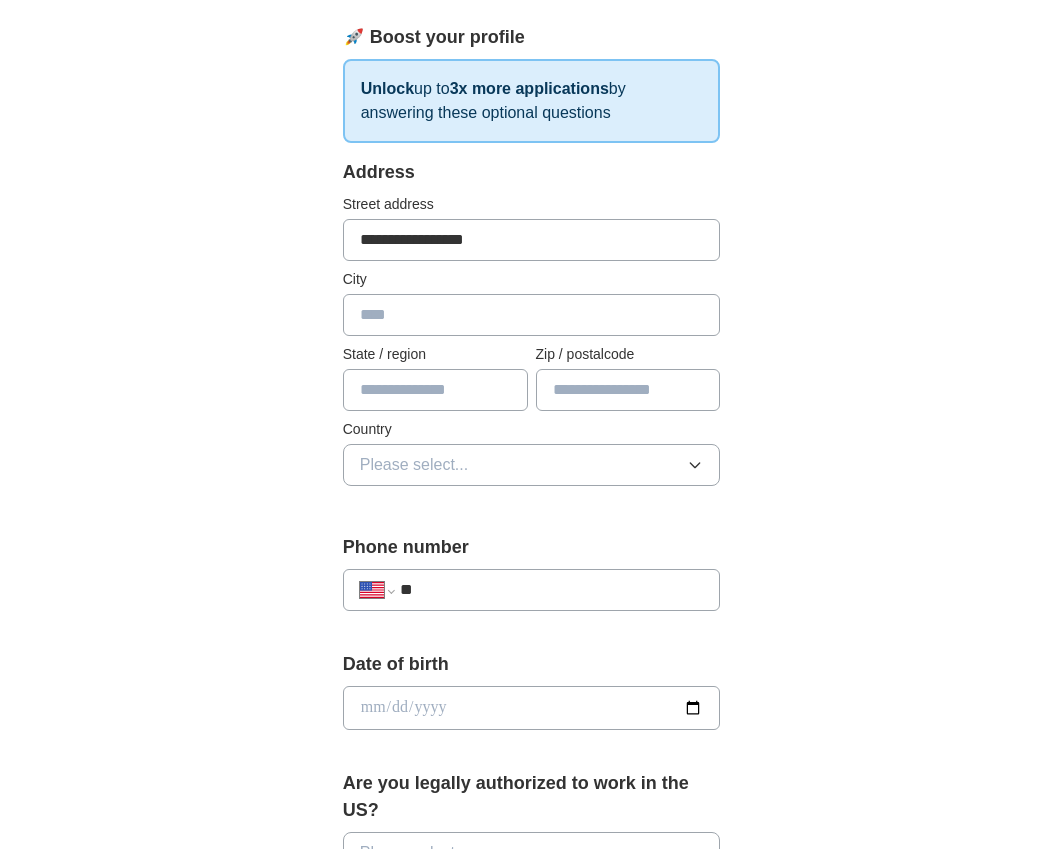 type on "**********" 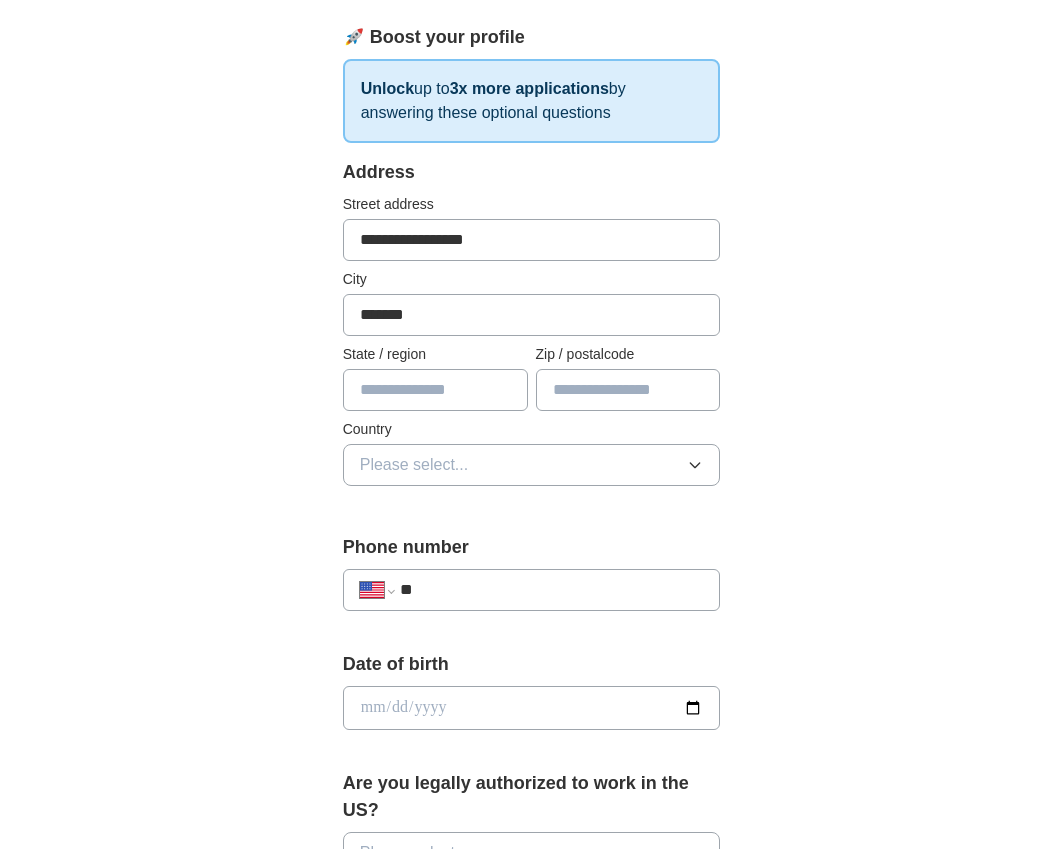 type on "*******" 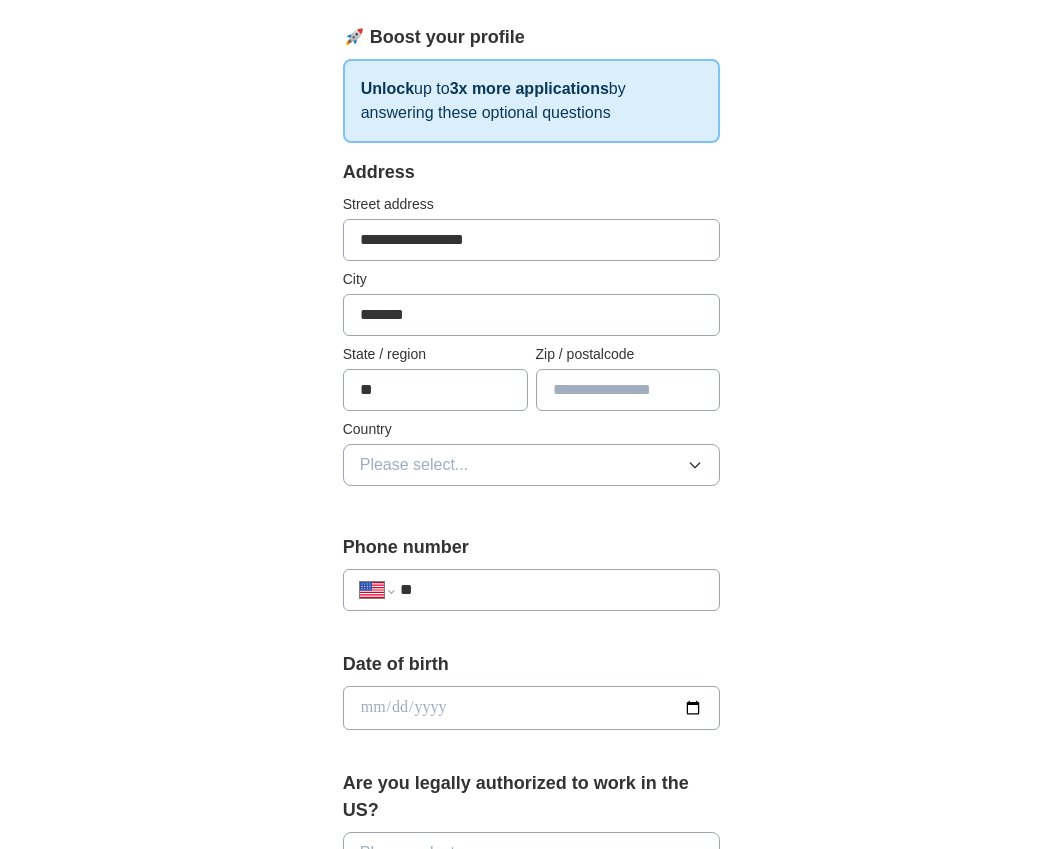 type on "*" 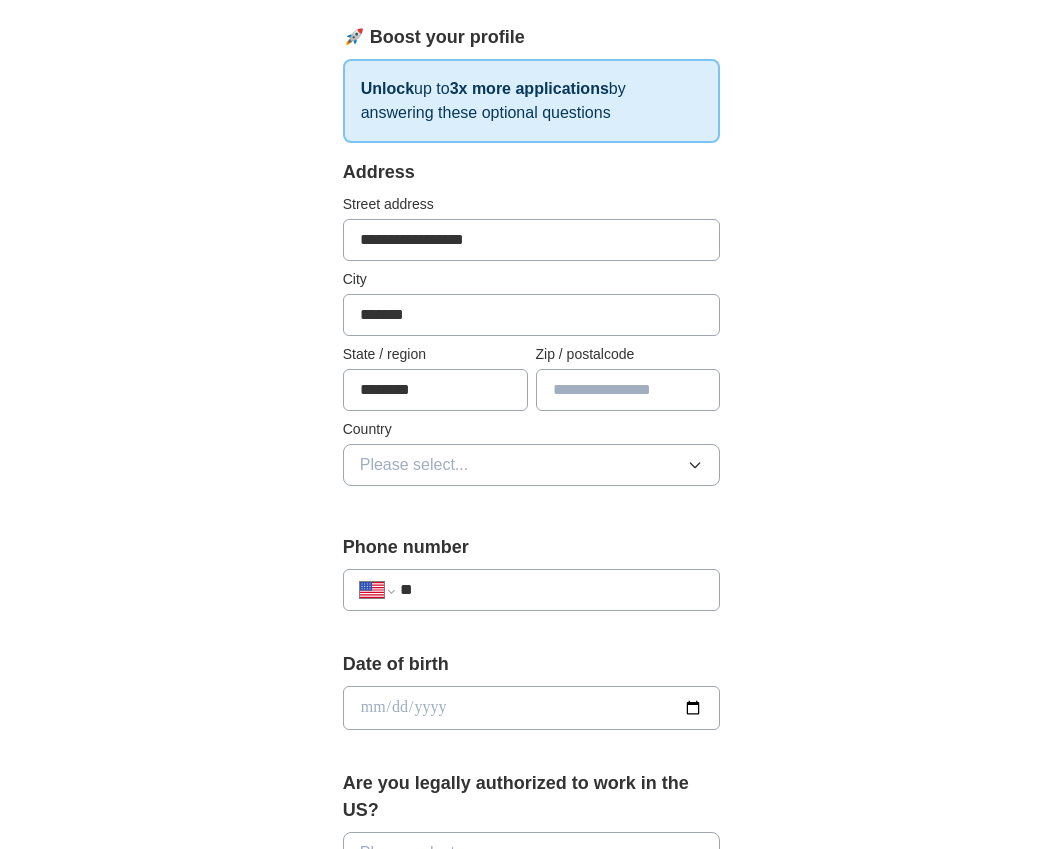 type on "********" 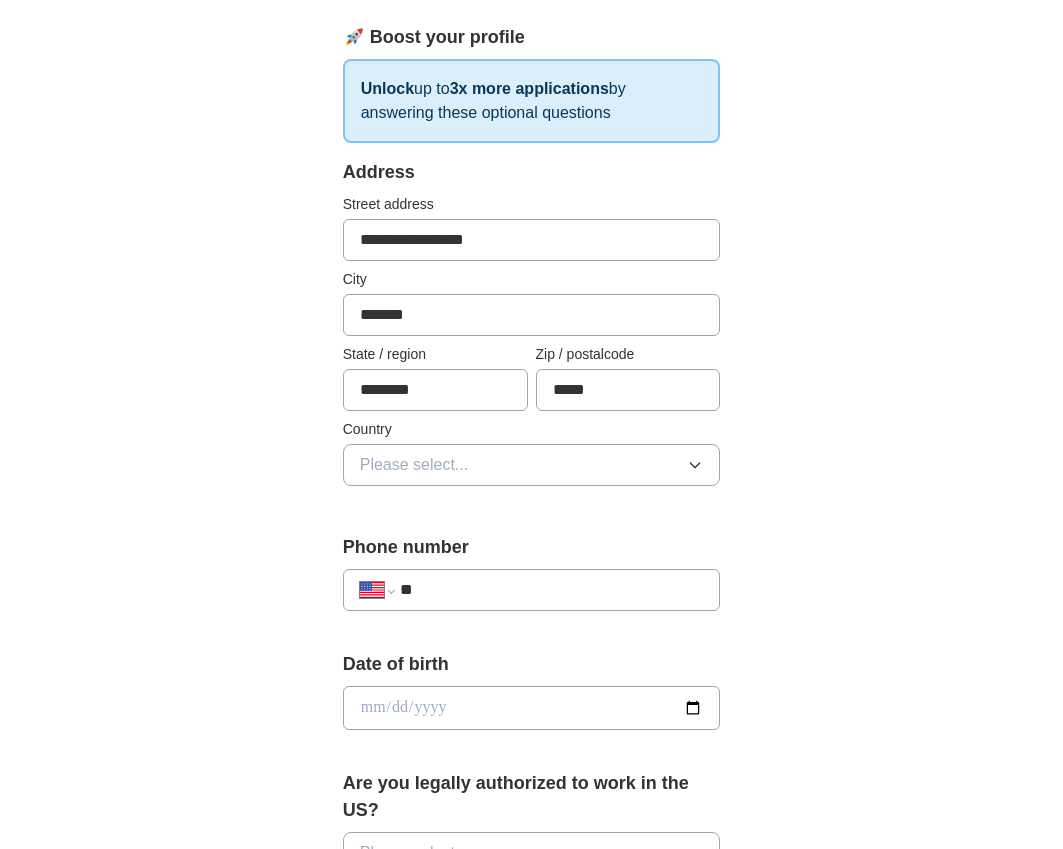 type on "*****" 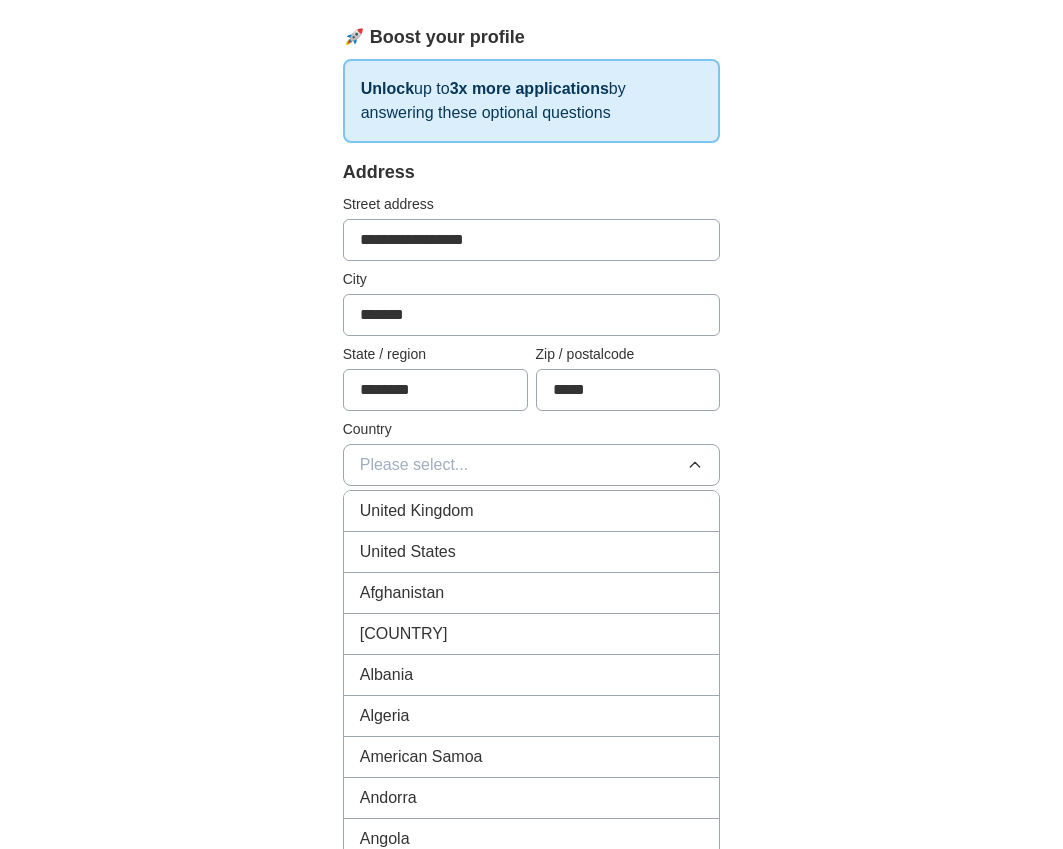 drag, startPoint x: 557, startPoint y: 545, endPoint x: 577, endPoint y: 543, distance: 20.09975 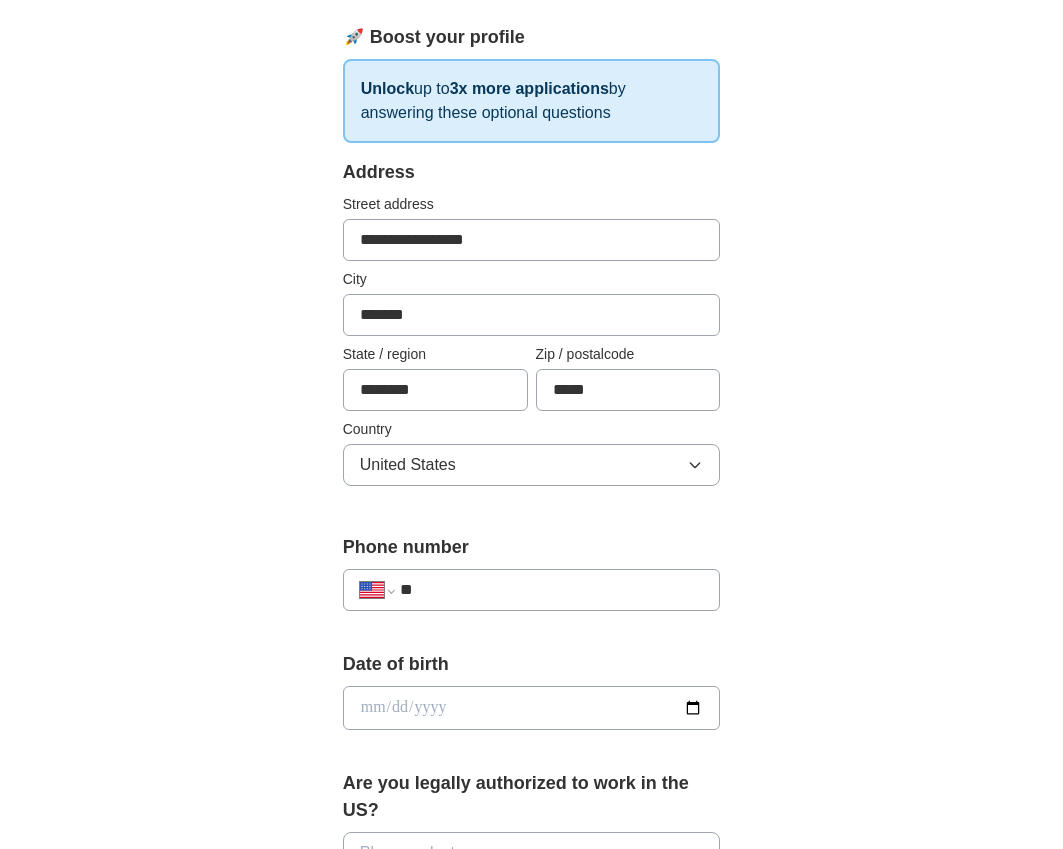 click on "**********" at bounding box center (532, 683) 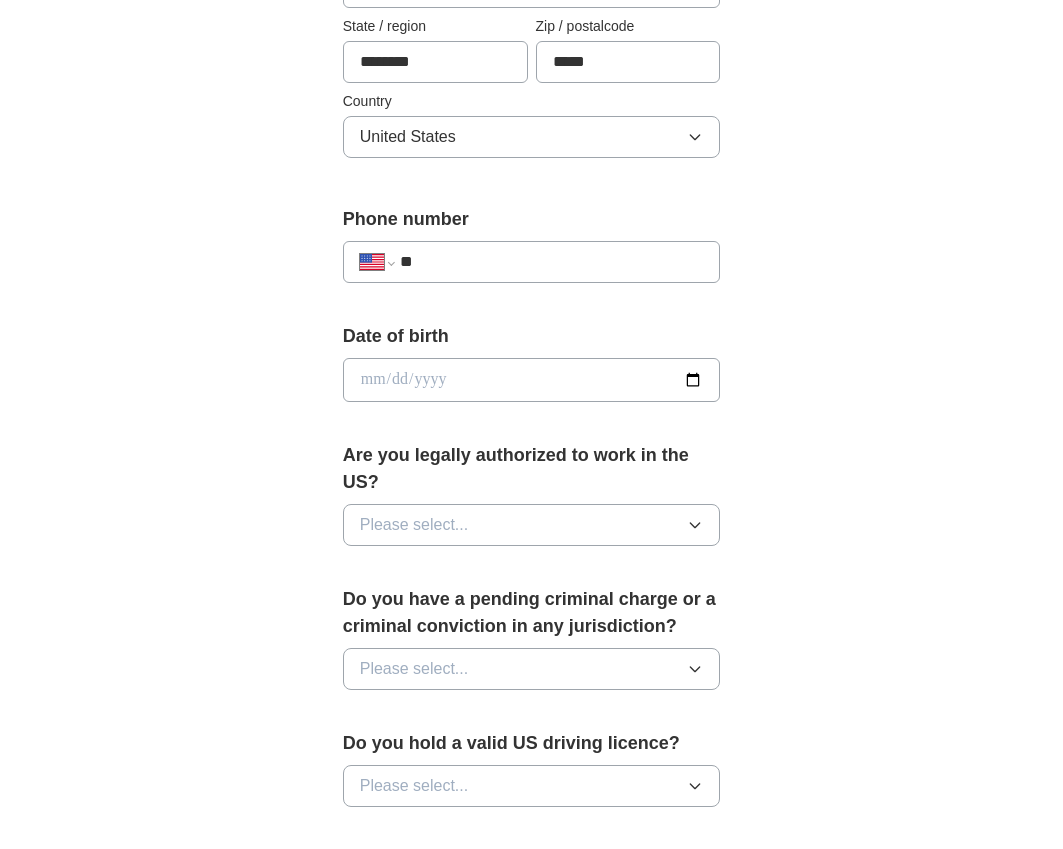 scroll, scrollTop: 700, scrollLeft: 0, axis: vertical 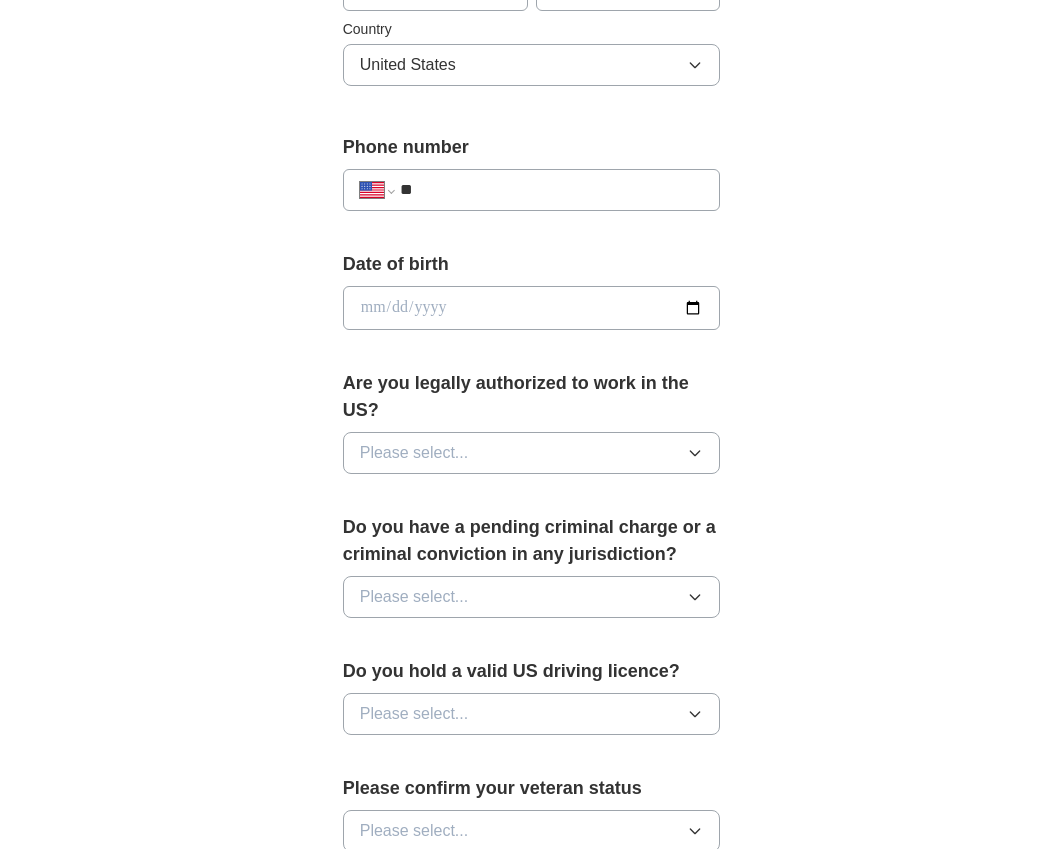 click on "**" at bounding box center [552, 190] 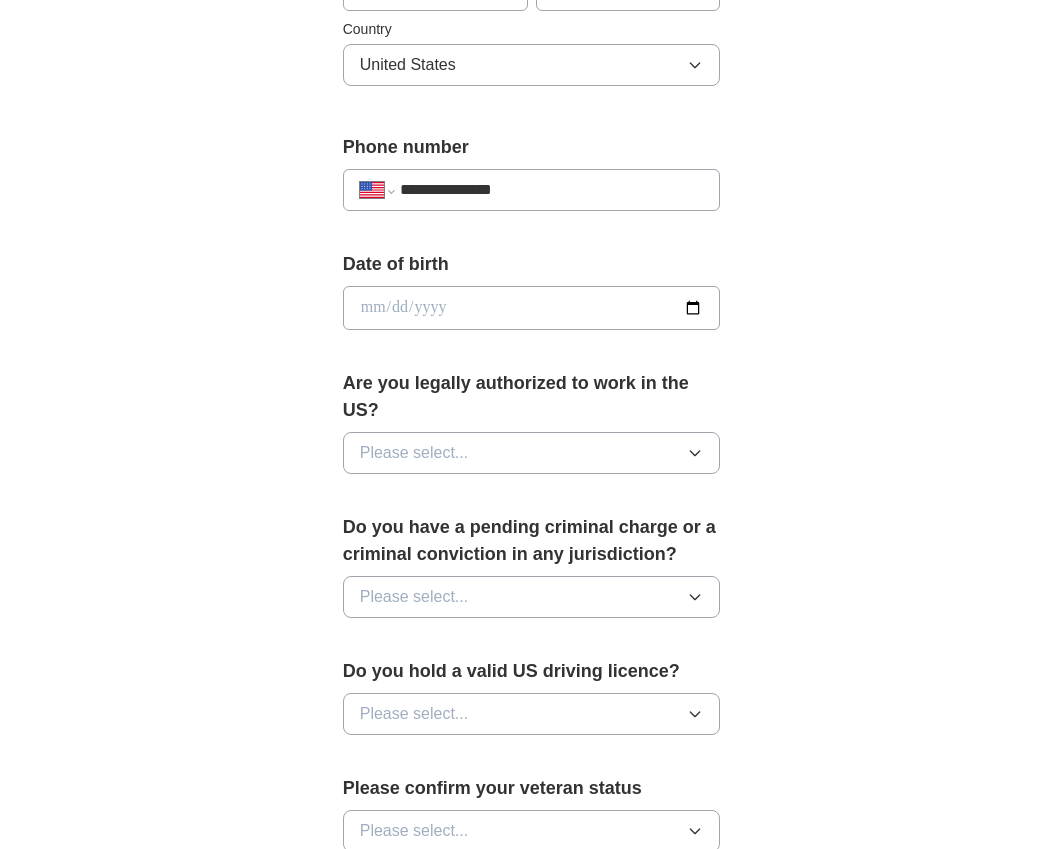 type on "**********" 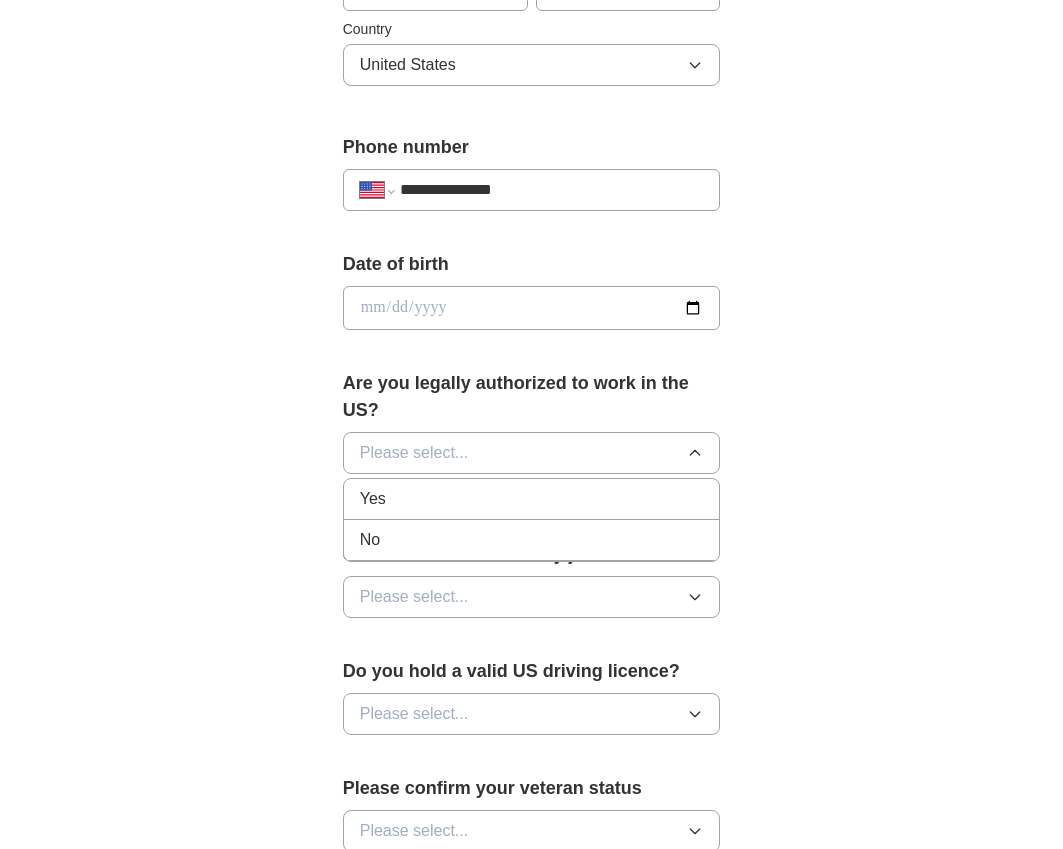 click on "Yes" at bounding box center (532, 499) 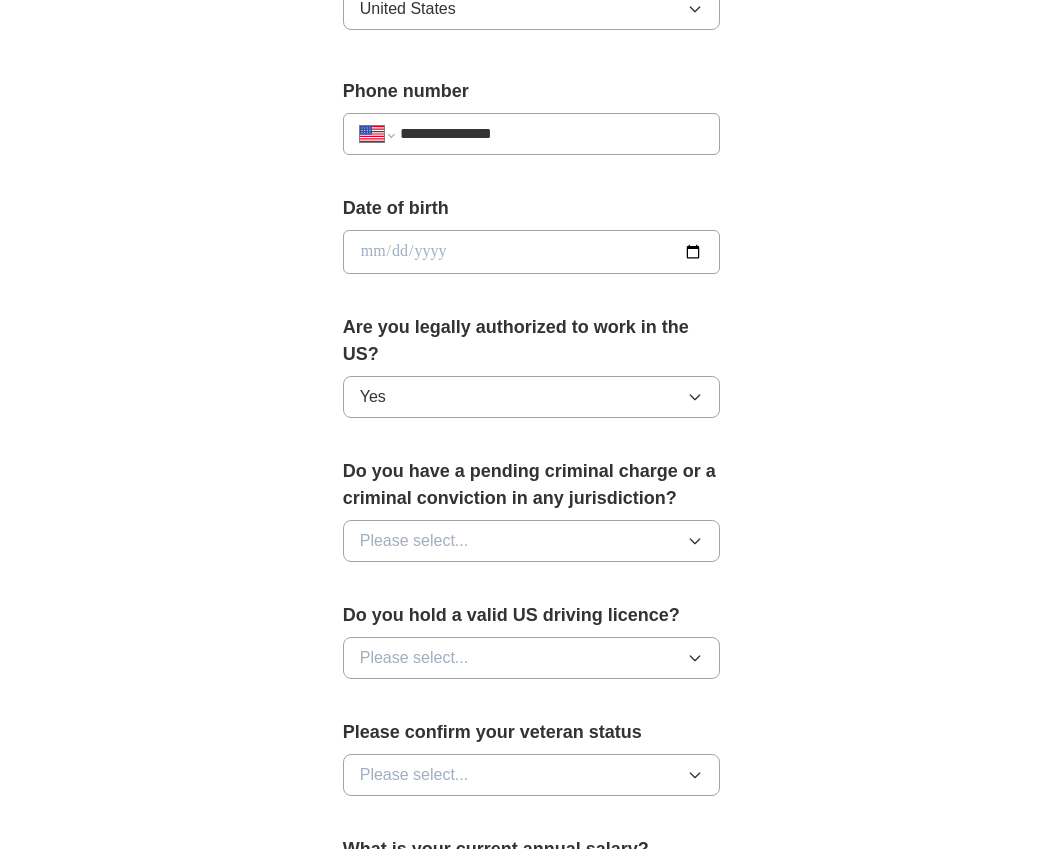 scroll, scrollTop: 900, scrollLeft: 0, axis: vertical 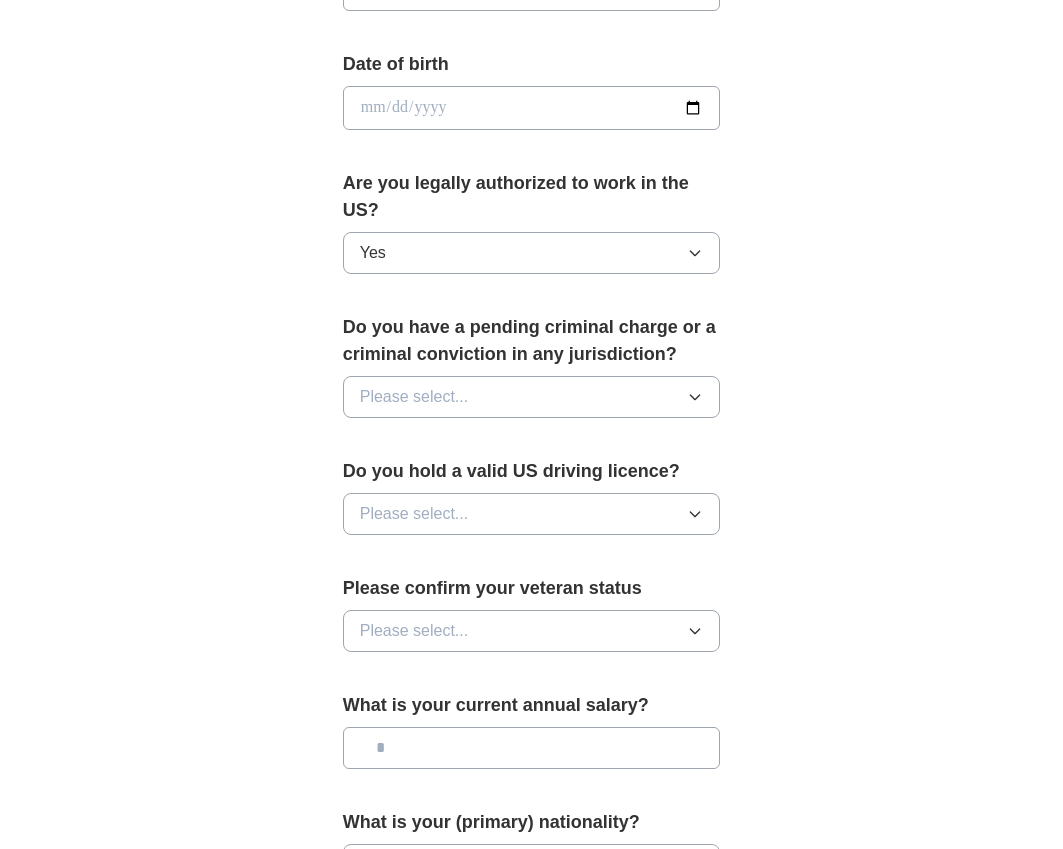 click on "Please select..." at bounding box center (532, 397) 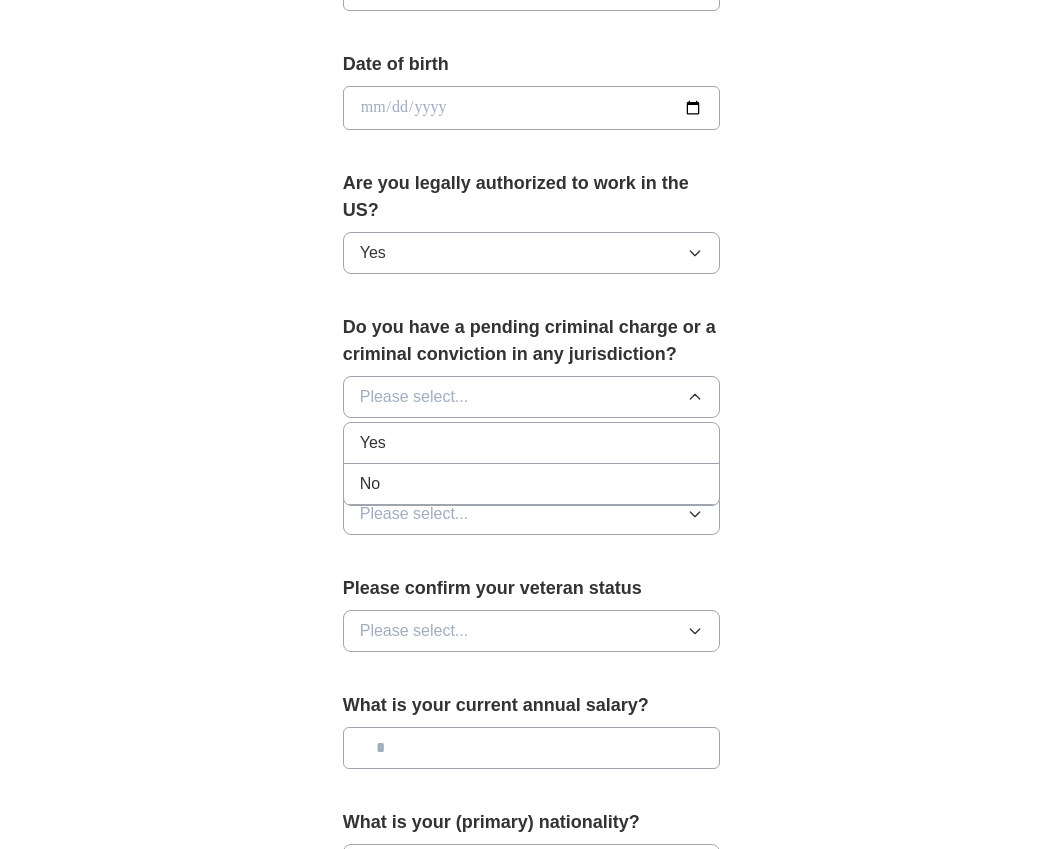 click on "No" at bounding box center [532, 484] 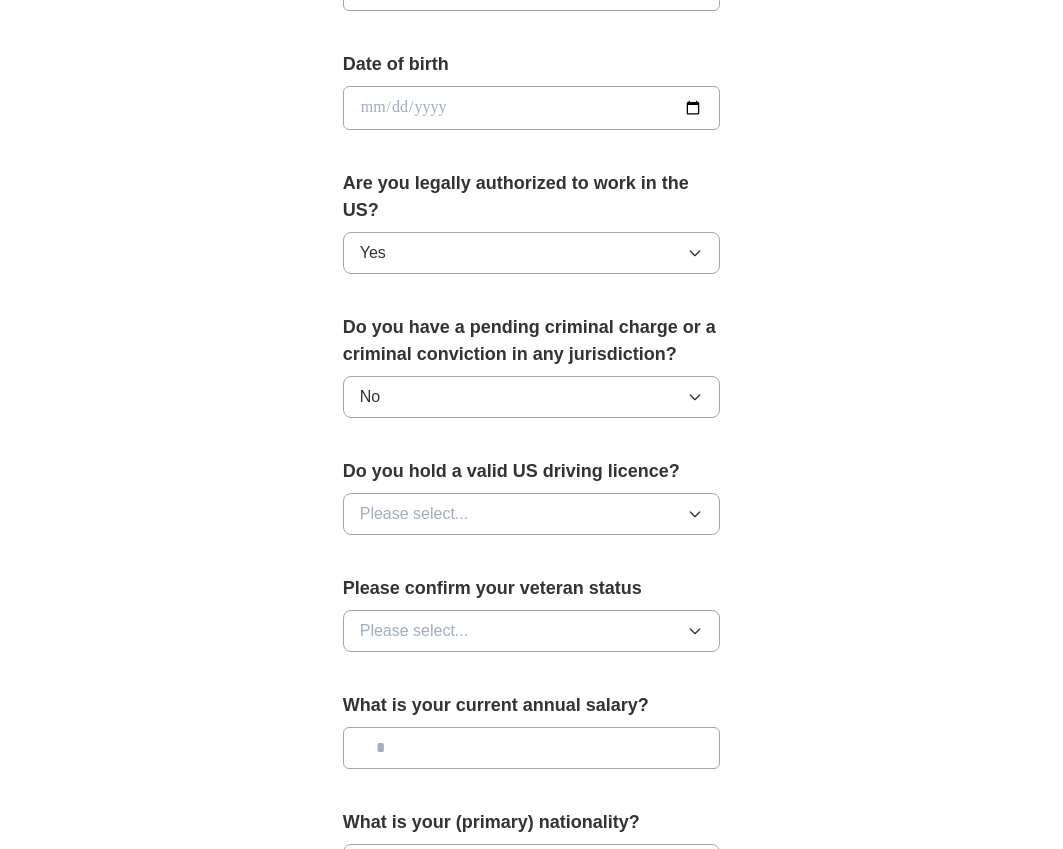 click on "Please select..." at bounding box center [532, 514] 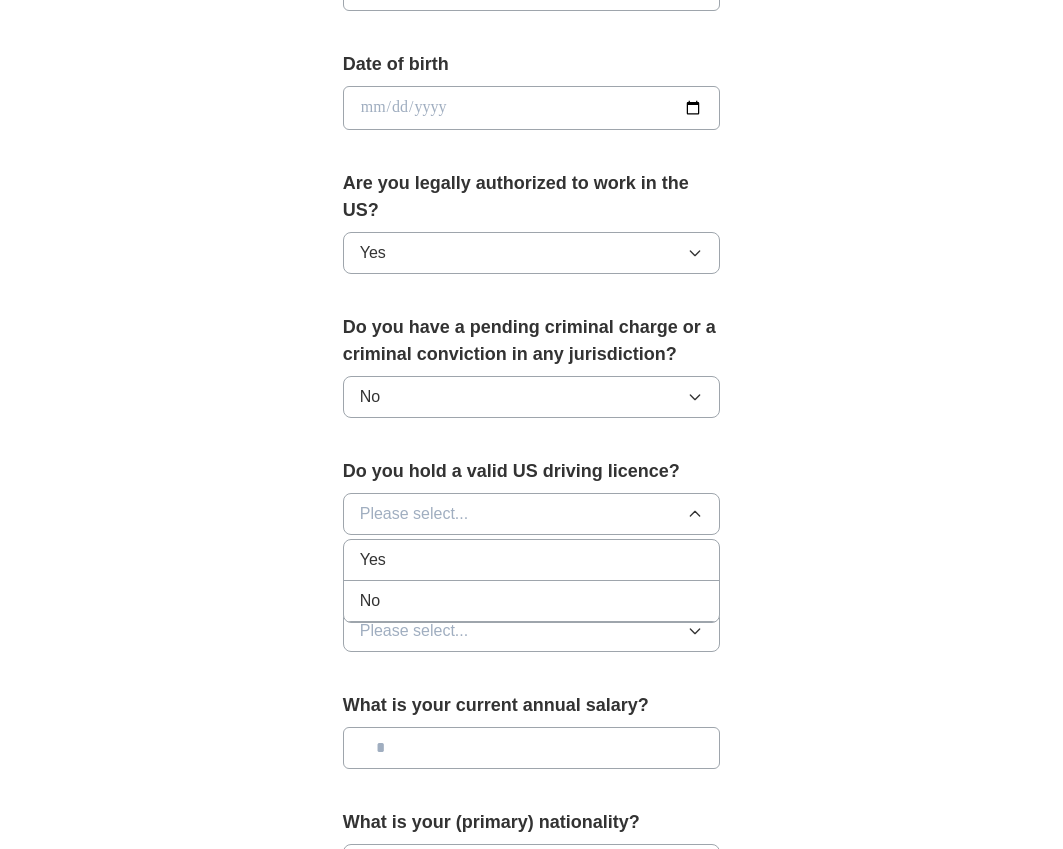 click on "Yes" at bounding box center [532, 560] 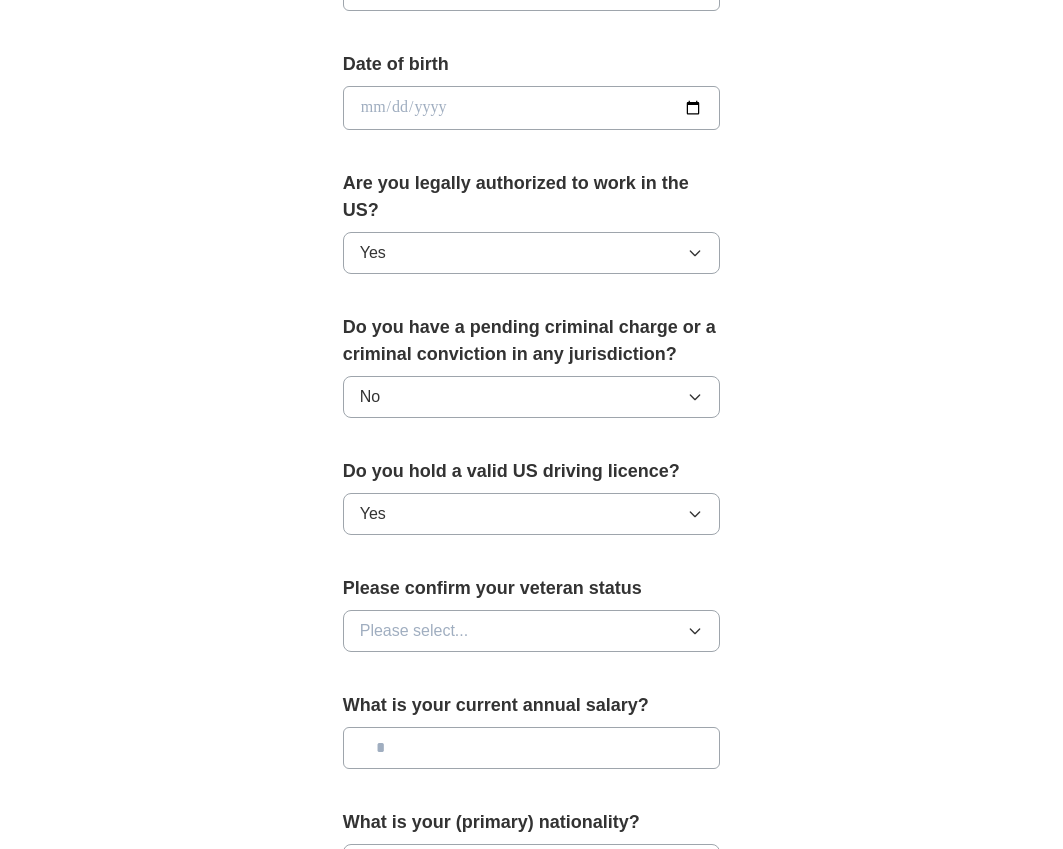scroll, scrollTop: 1100, scrollLeft: 0, axis: vertical 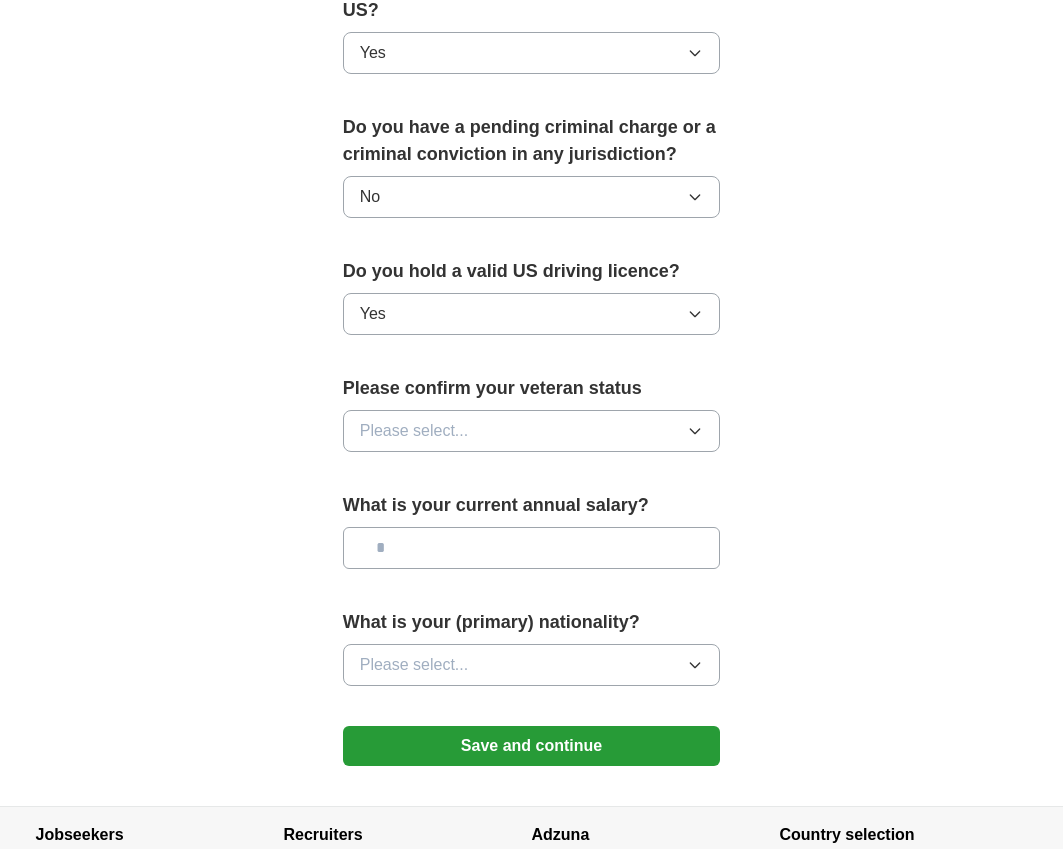 click on "Please select..." at bounding box center (532, 431) 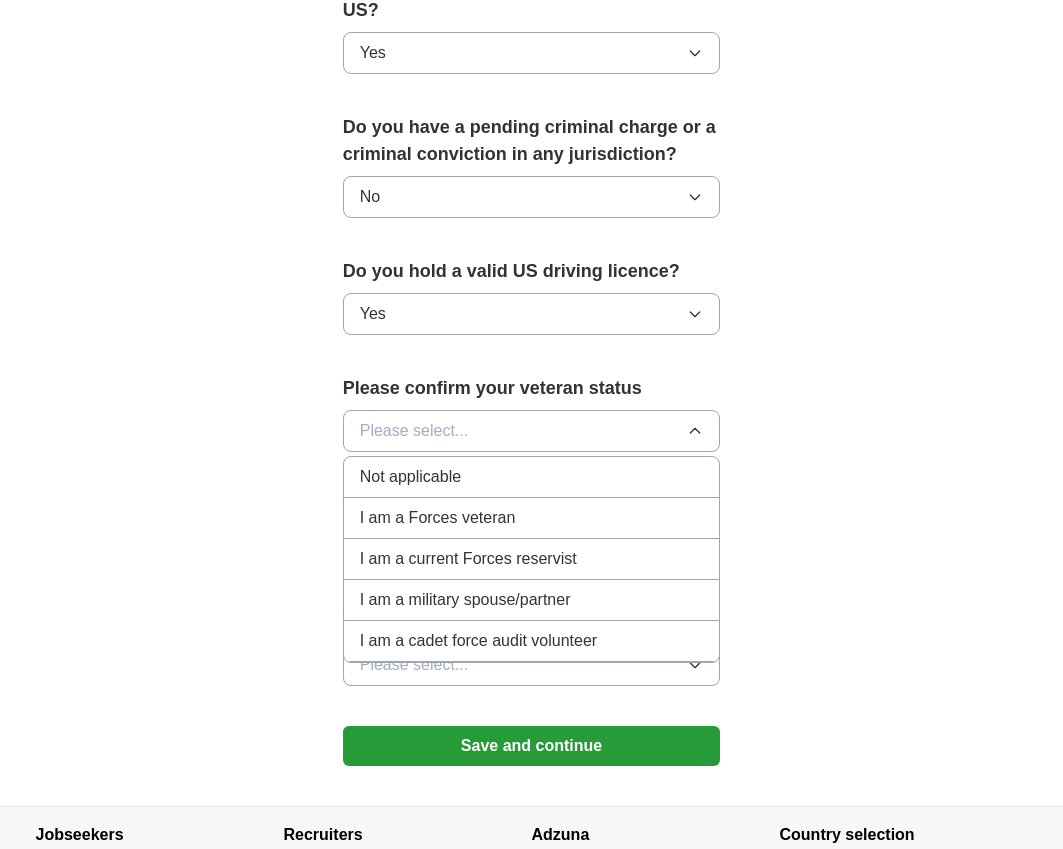 click on "Not applicable" at bounding box center (532, 477) 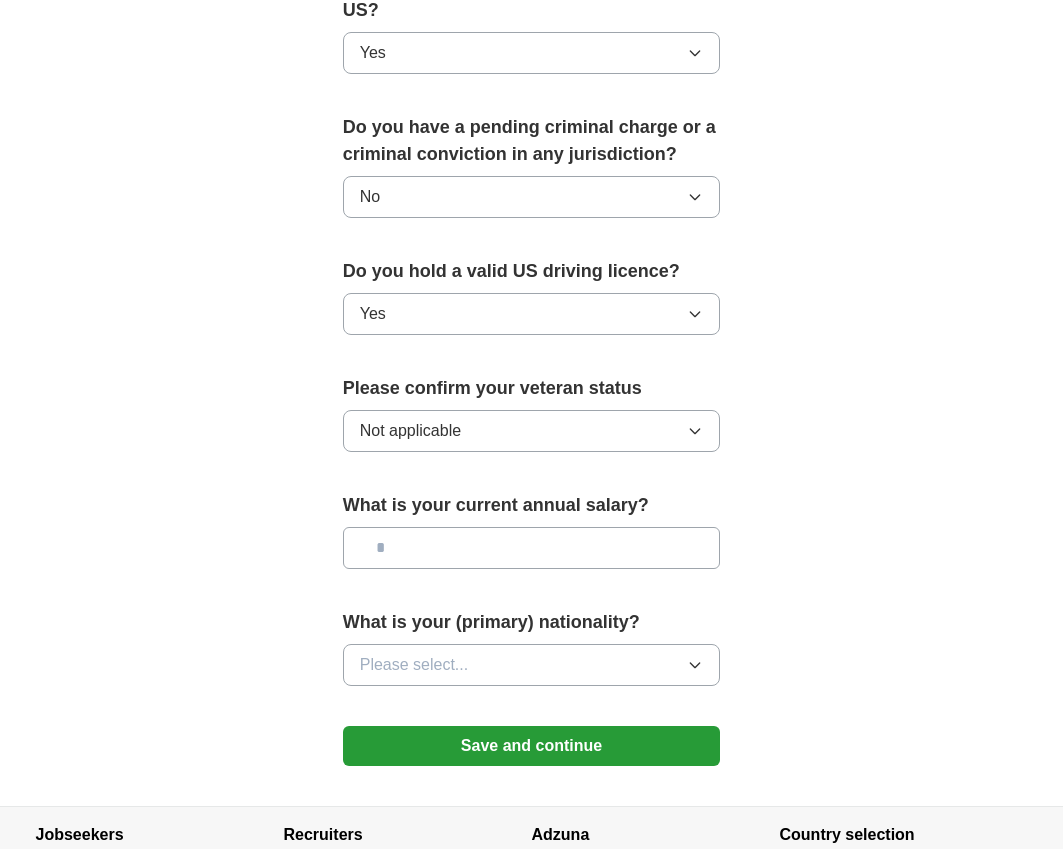 click at bounding box center (532, 548) 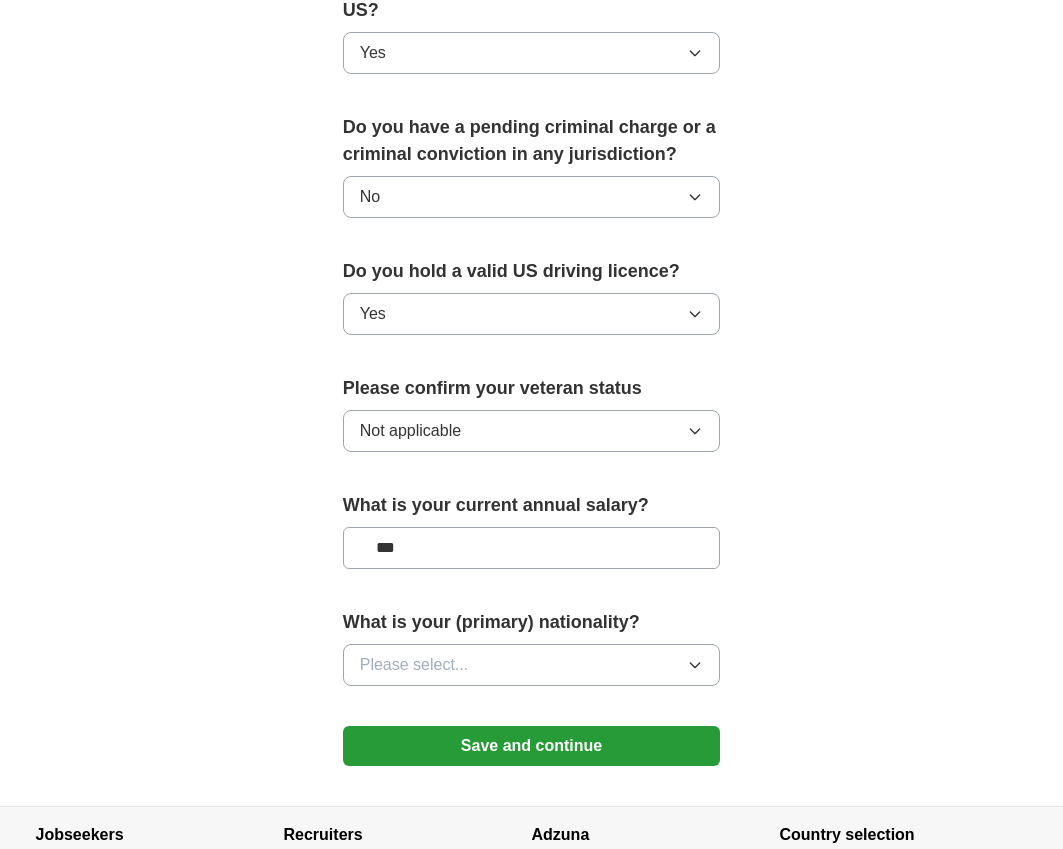 type on "**" 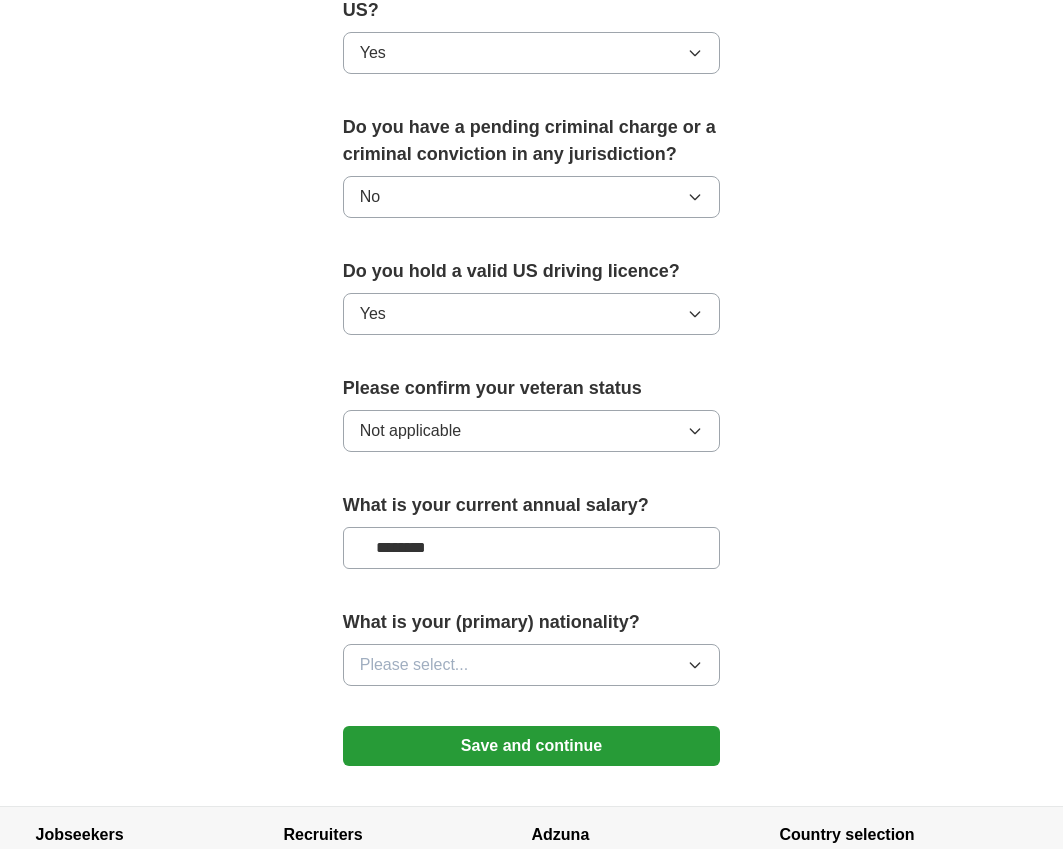 type on "********" 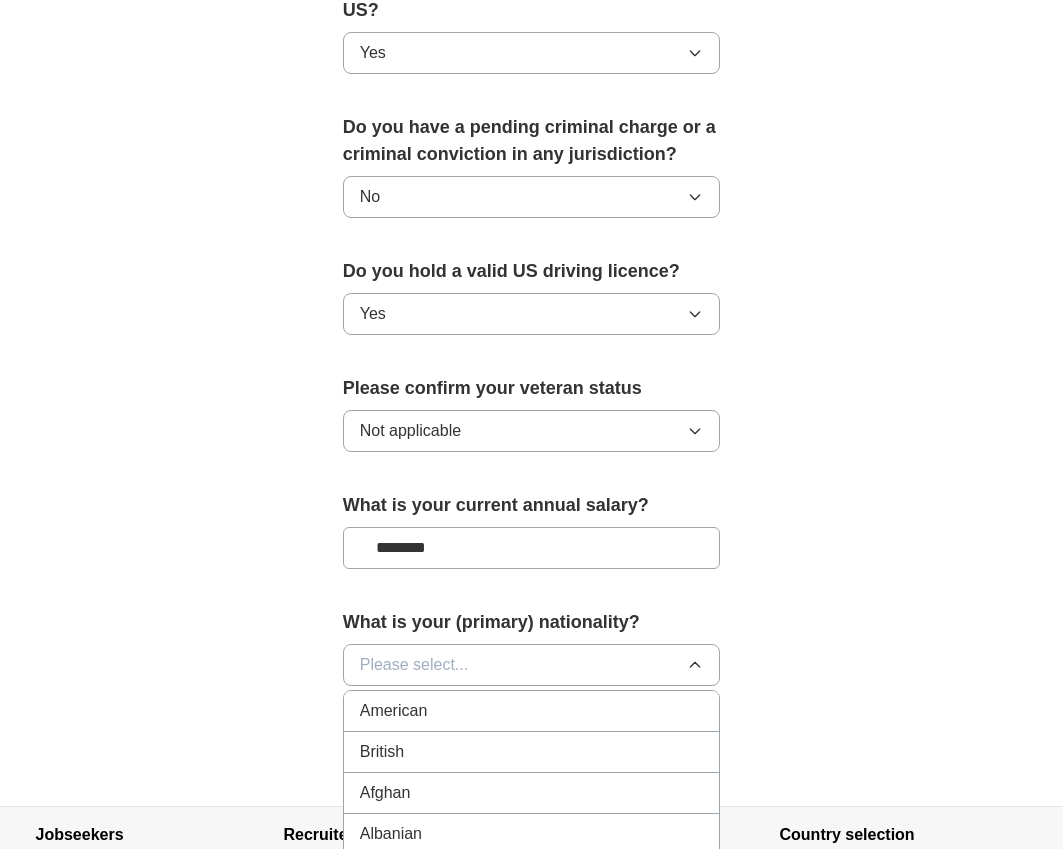 click on "American" at bounding box center (532, 711) 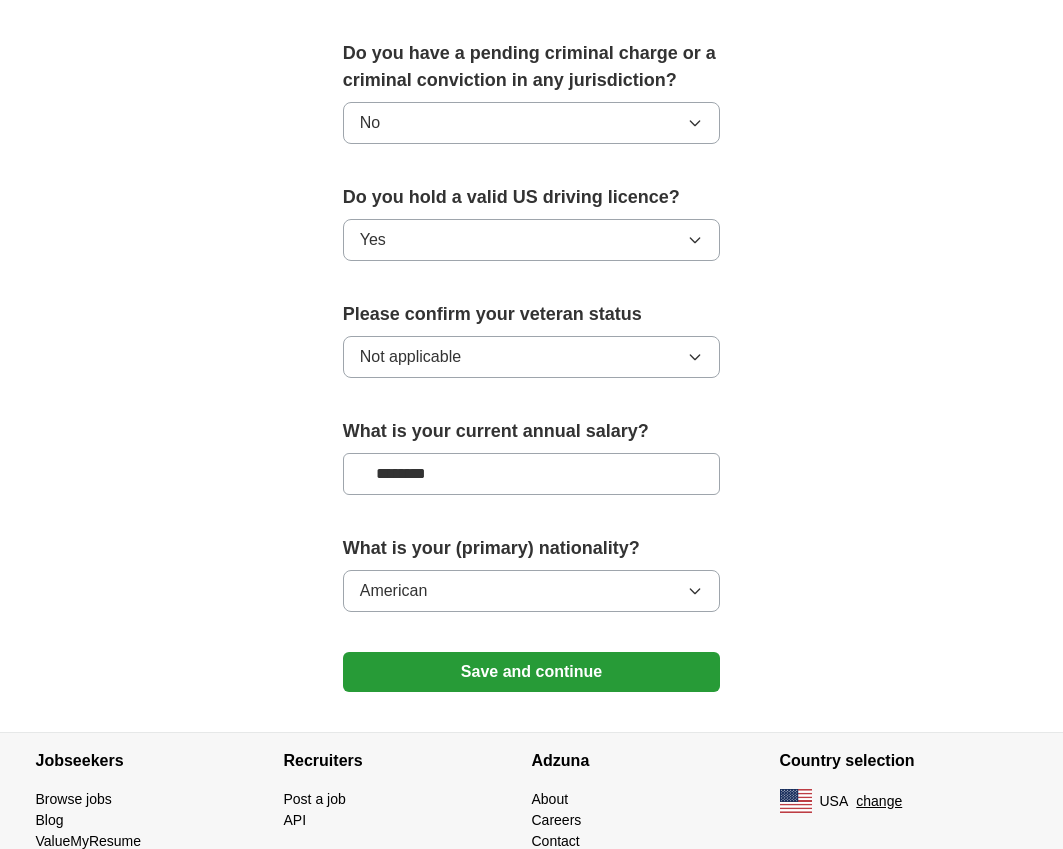 scroll, scrollTop: 1259, scrollLeft: 0, axis: vertical 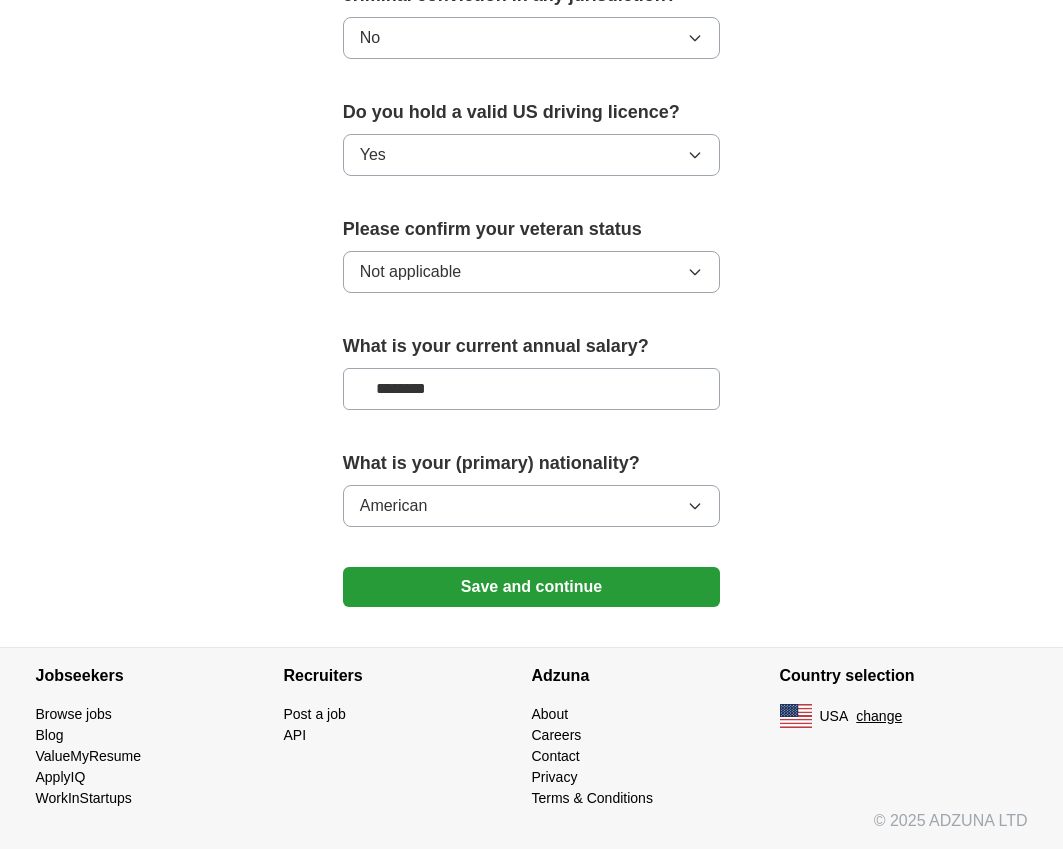click on "Save and continue" at bounding box center [532, 587] 